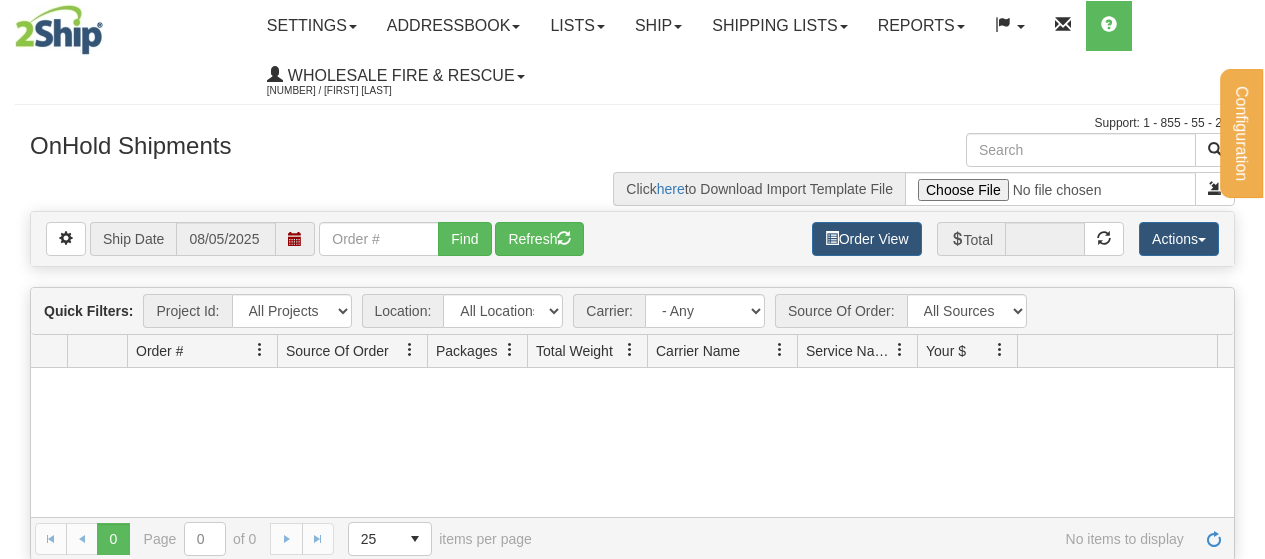 scroll, scrollTop: 0, scrollLeft: 0, axis: both 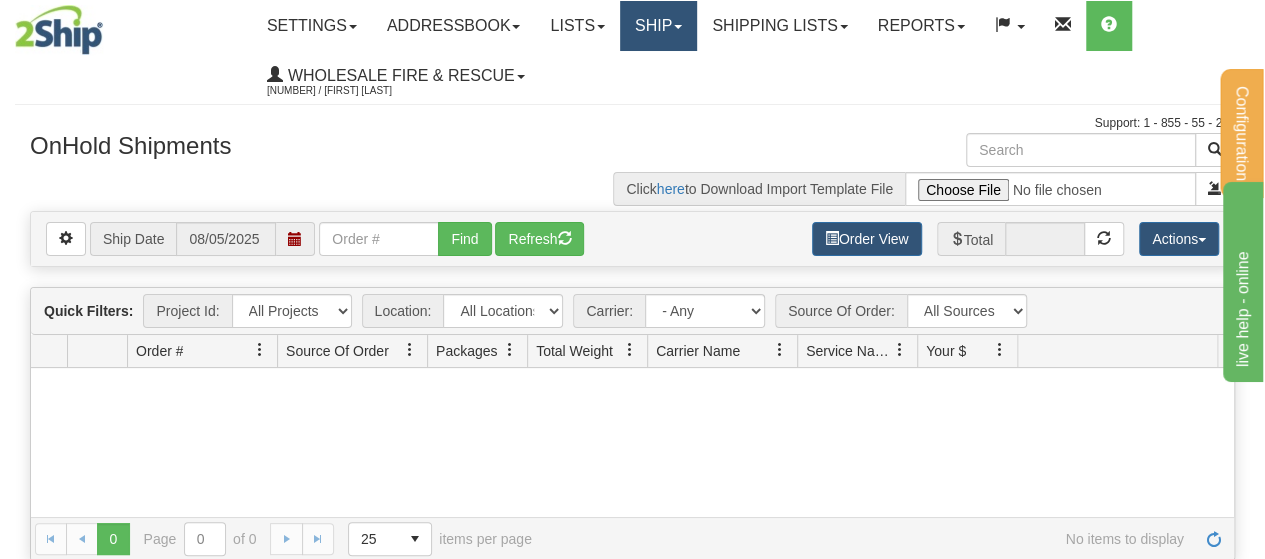 click on "Ship" at bounding box center [658, 26] 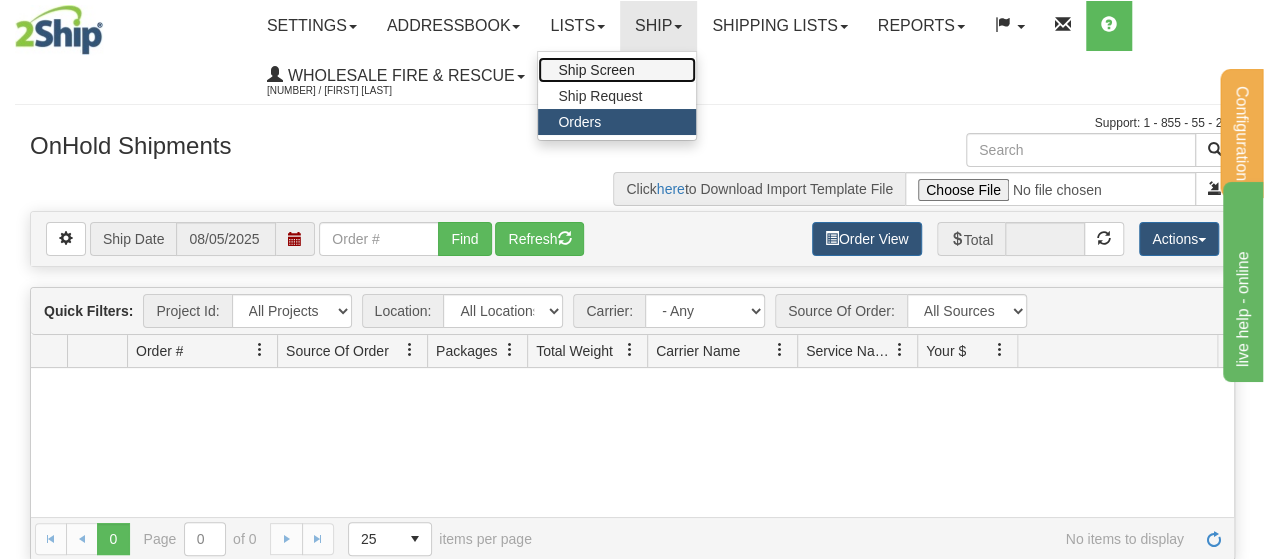 click on "Ship Screen" at bounding box center (617, 70) 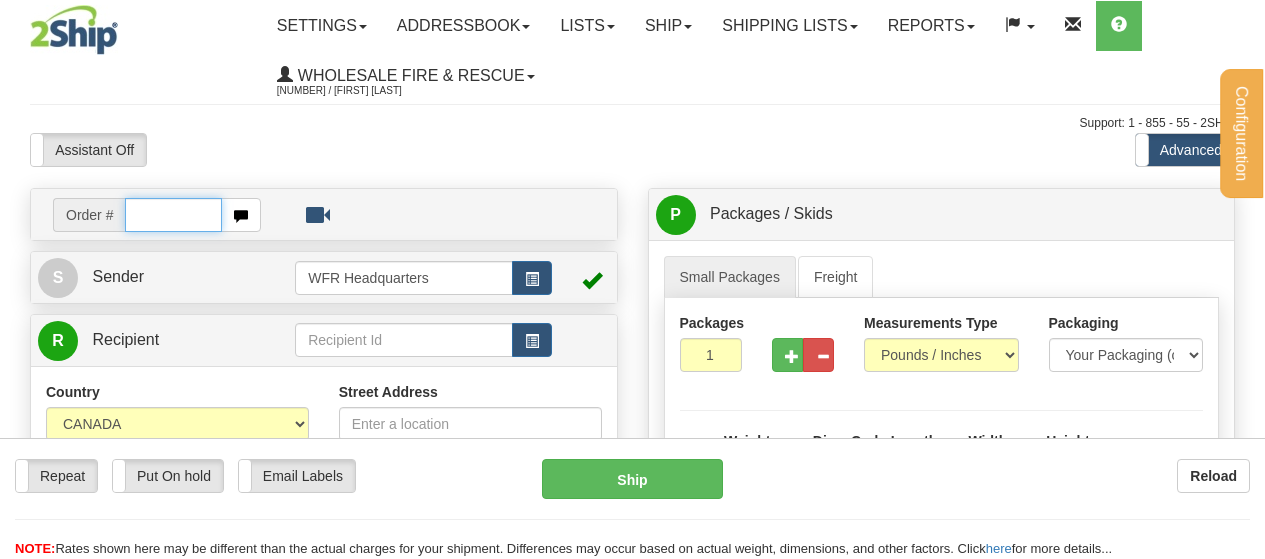 scroll, scrollTop: 0, scrollLeft: 0, axis: both 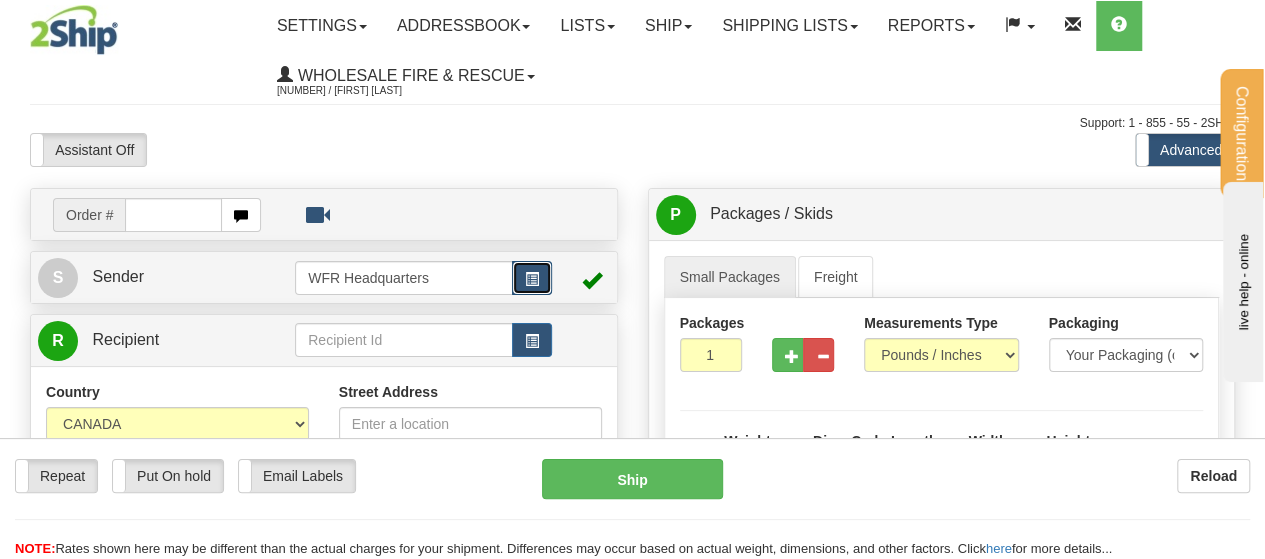 click at bounding box center (532, 279) 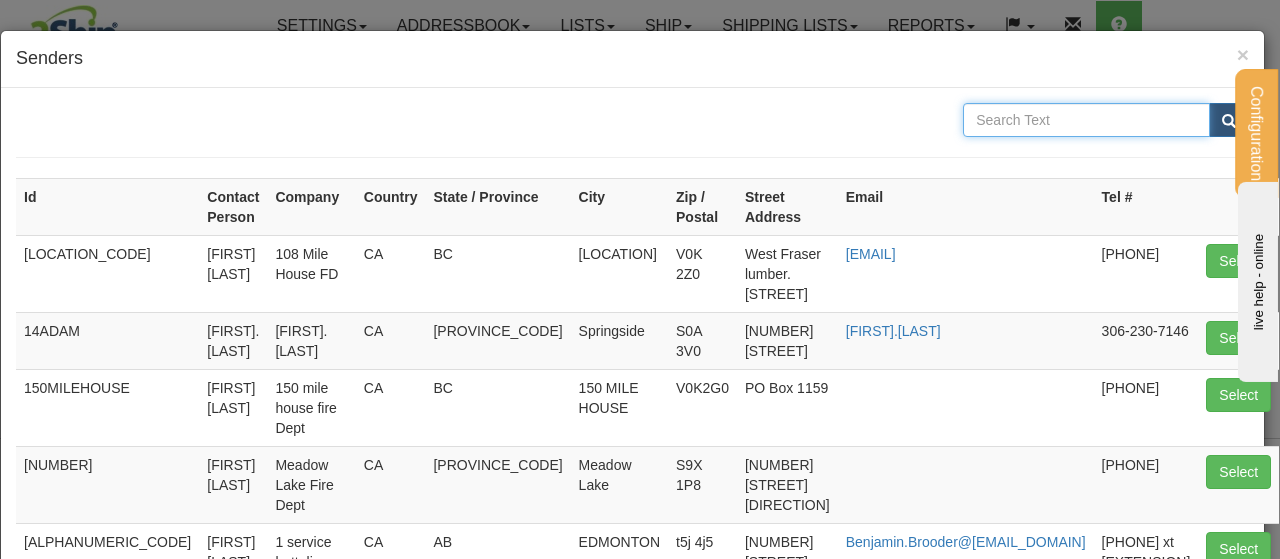 click at bounding box center (1086, 120) 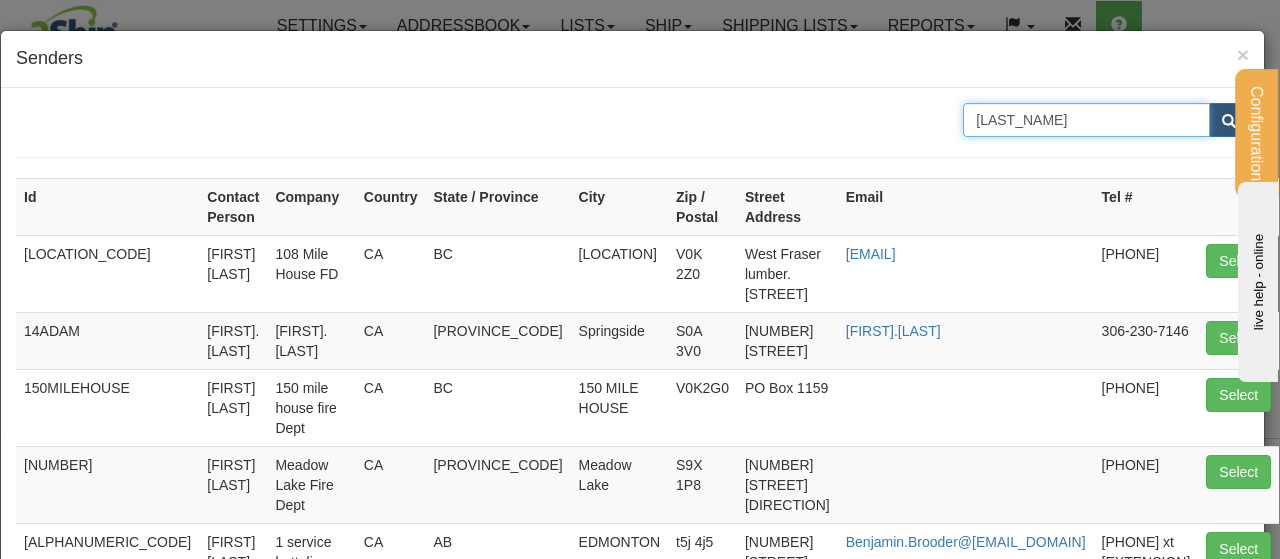 type on "[LAST_NAME]" 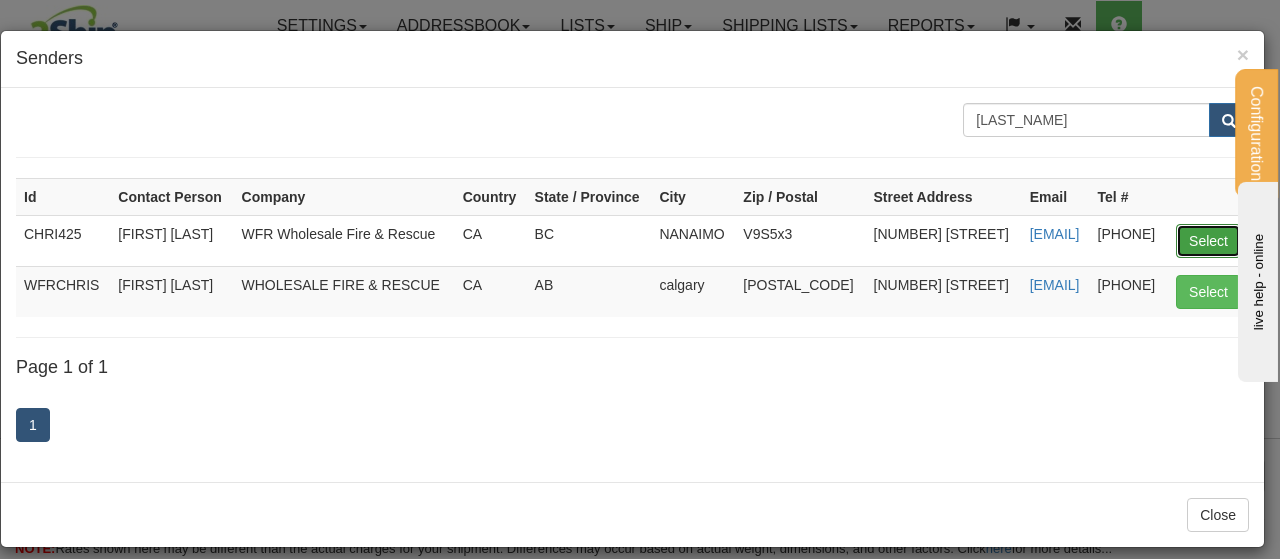 click on "Select" at bounding box center (1208, 241) 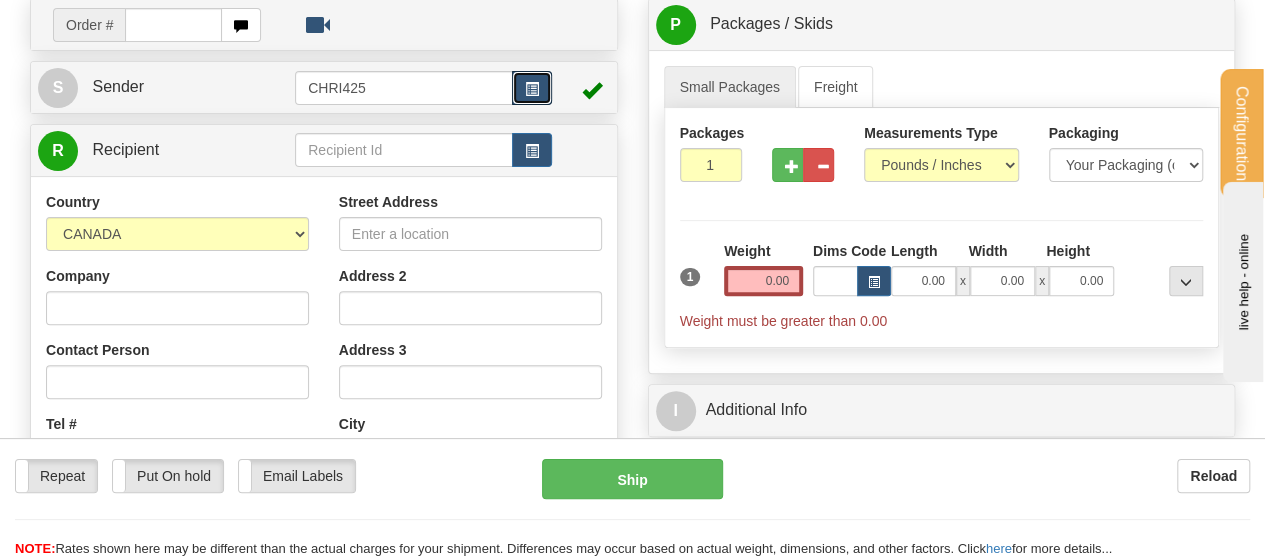 scroll, scrollTop: 183, scrollLeft: 0, axis: vertical 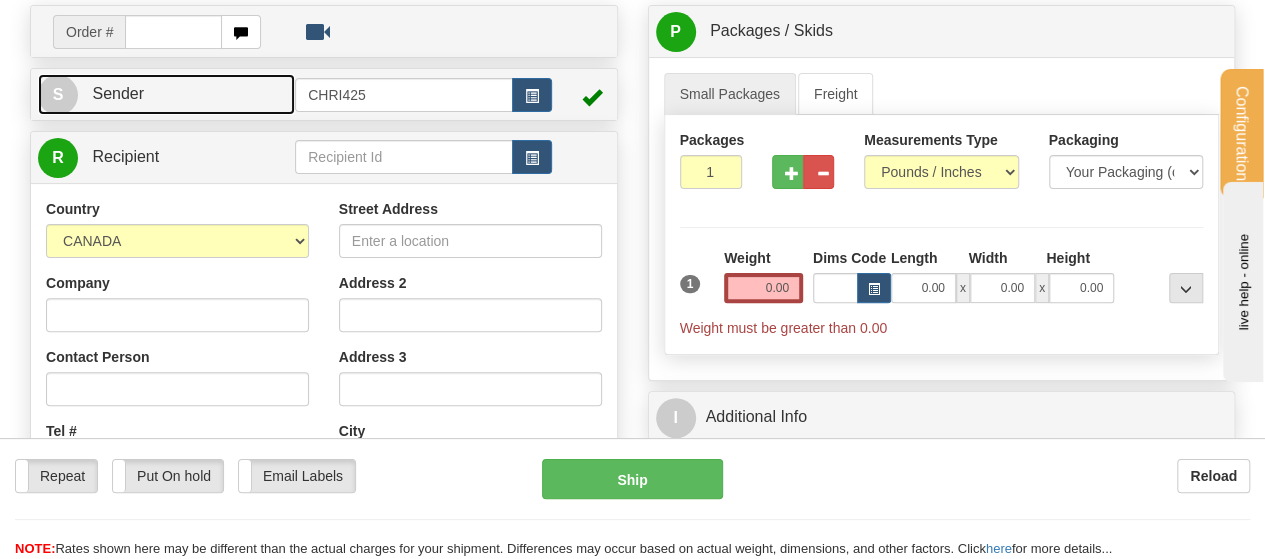 click on "S
Sender" at bounding box center (166, 94) 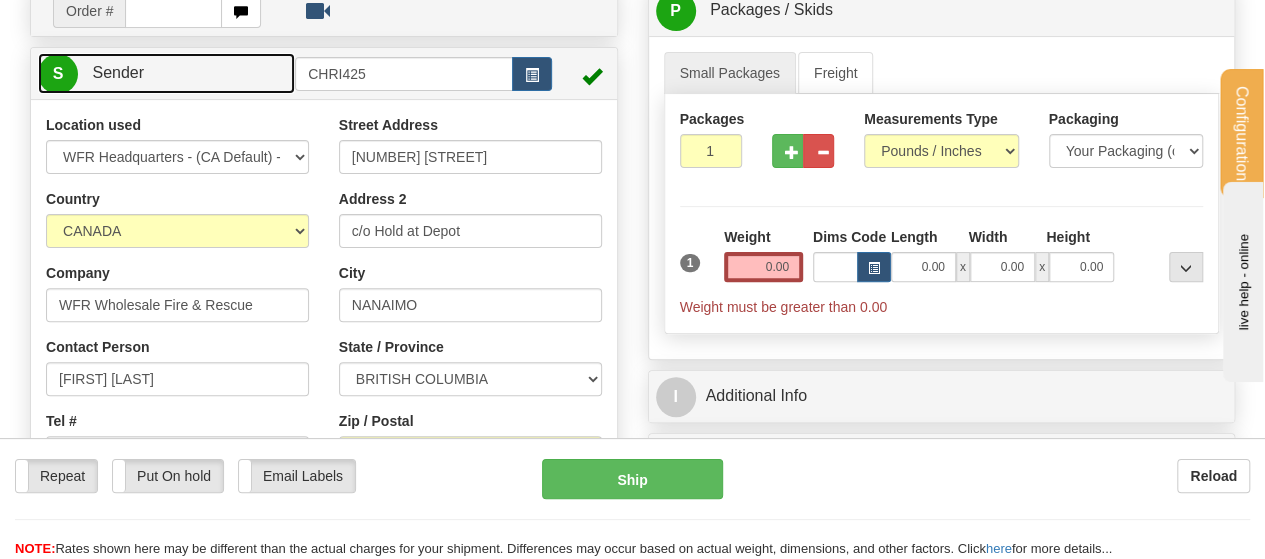 scroll, scrollTop: 203, scrollLeft: 0, axis: vertical 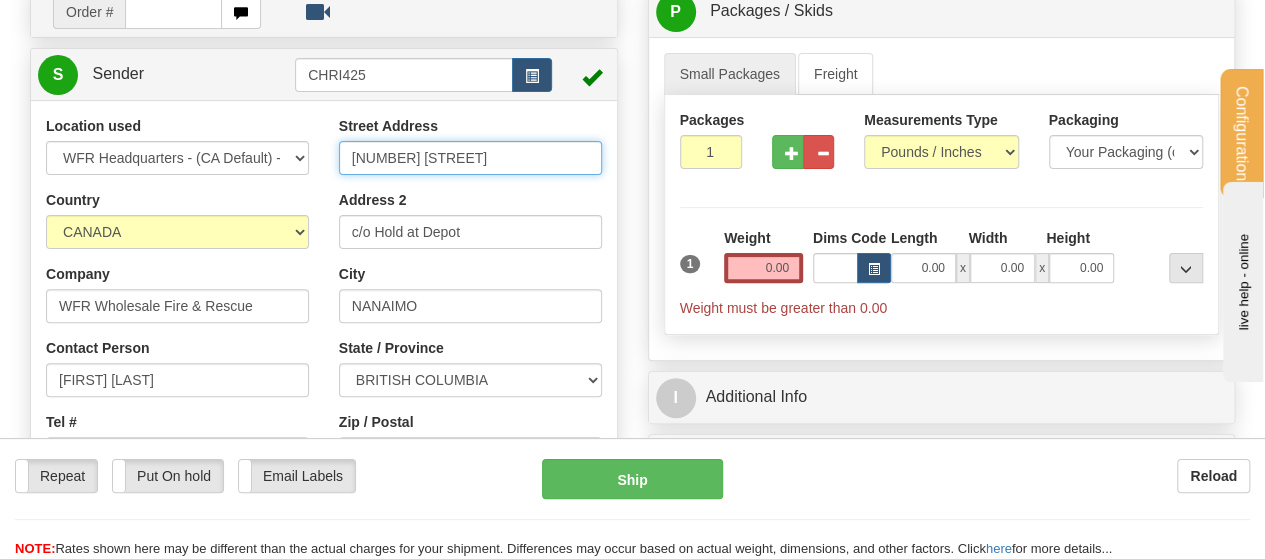 drag, startPoint x: 453, startPoint y: 164, endPoint x: 265, endPoint y: 129, distance: 191.23022 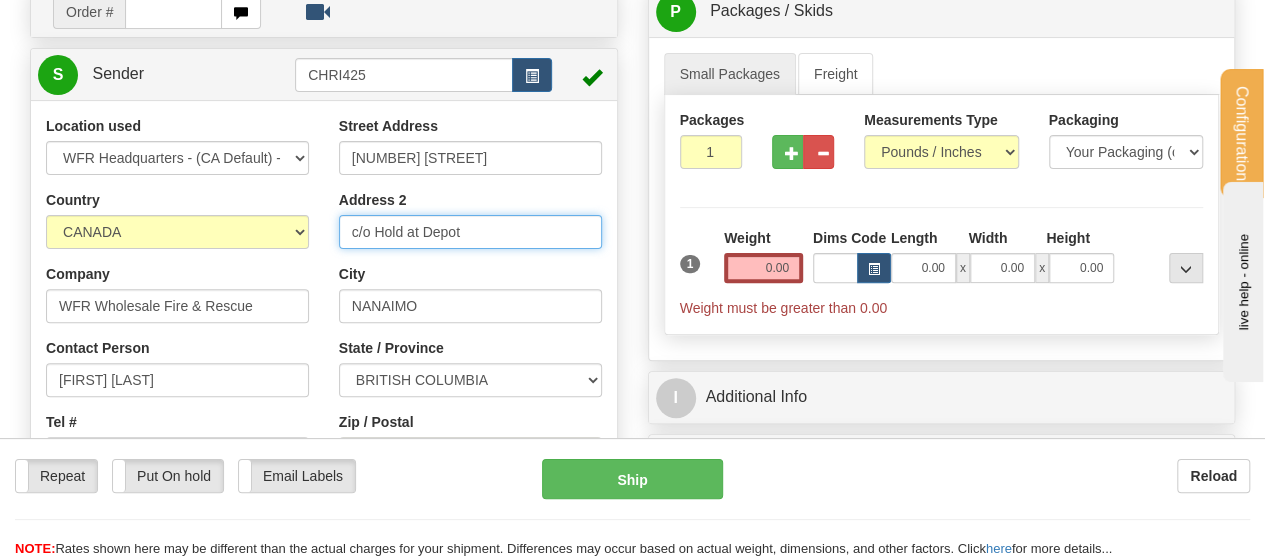 drag, startPoint x: 490, startPoint y: 245, endPoint x: 237, endPoint y: 195, distance: 257.8934 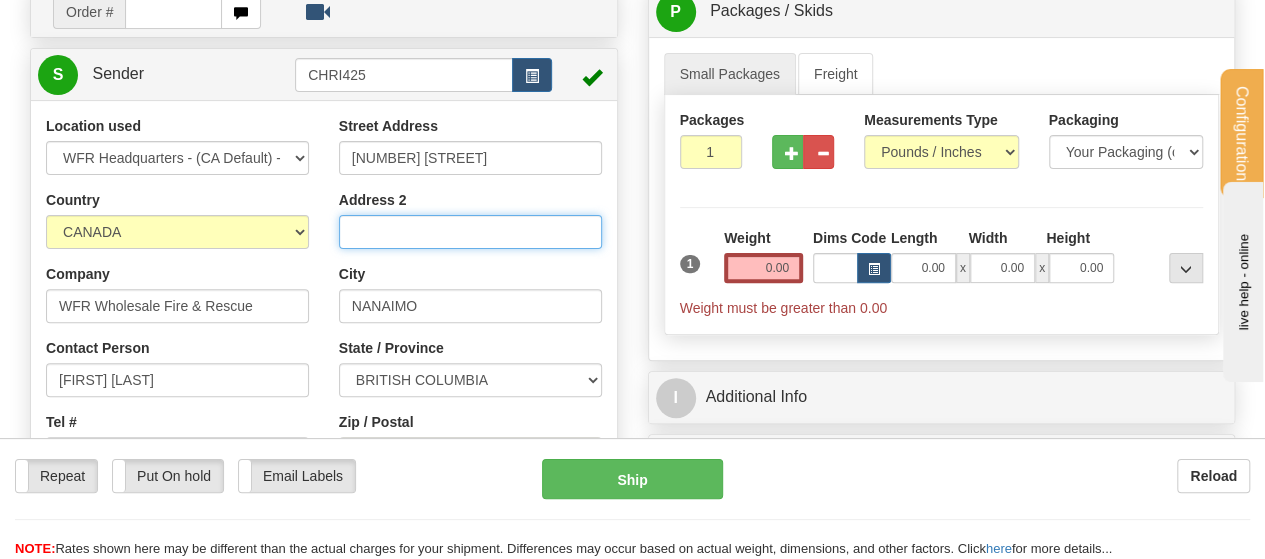 scroll, scrollTop: 397, scrollLeft: 0, axis: vertical 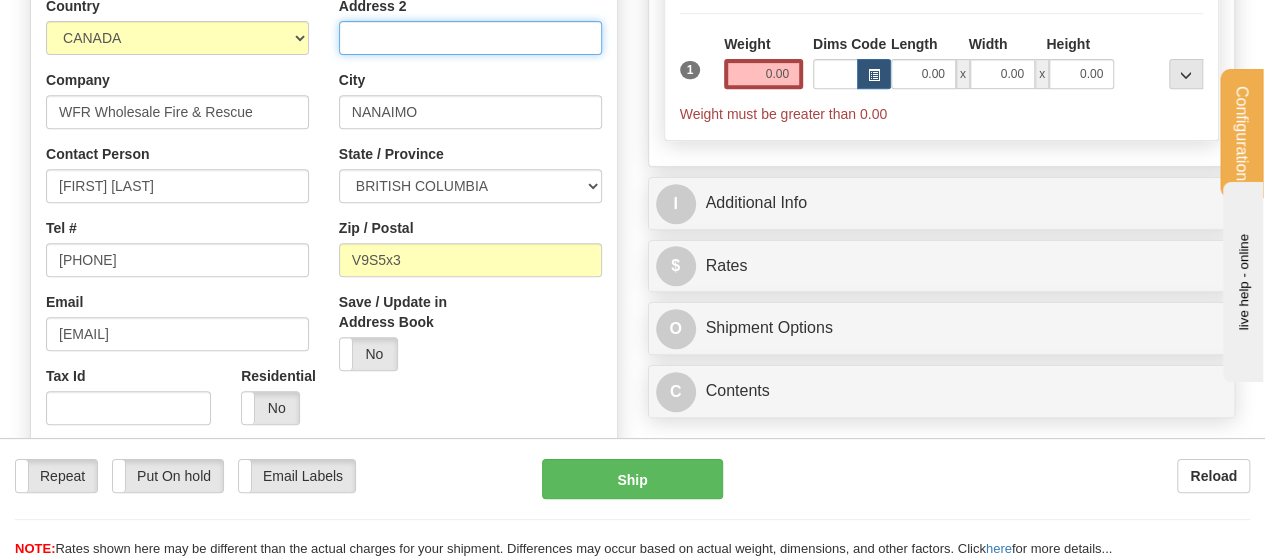 type 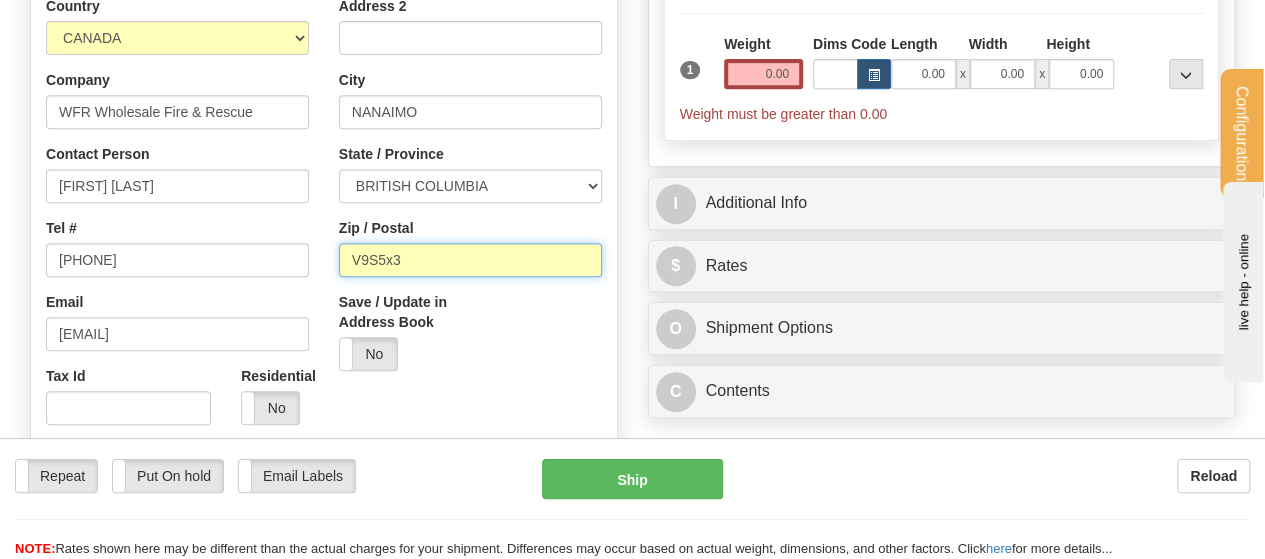 drag, startPoint x: 432, startPoint y: 248, endPoint x: 370, endPoint y: 257, distance: 62.649822 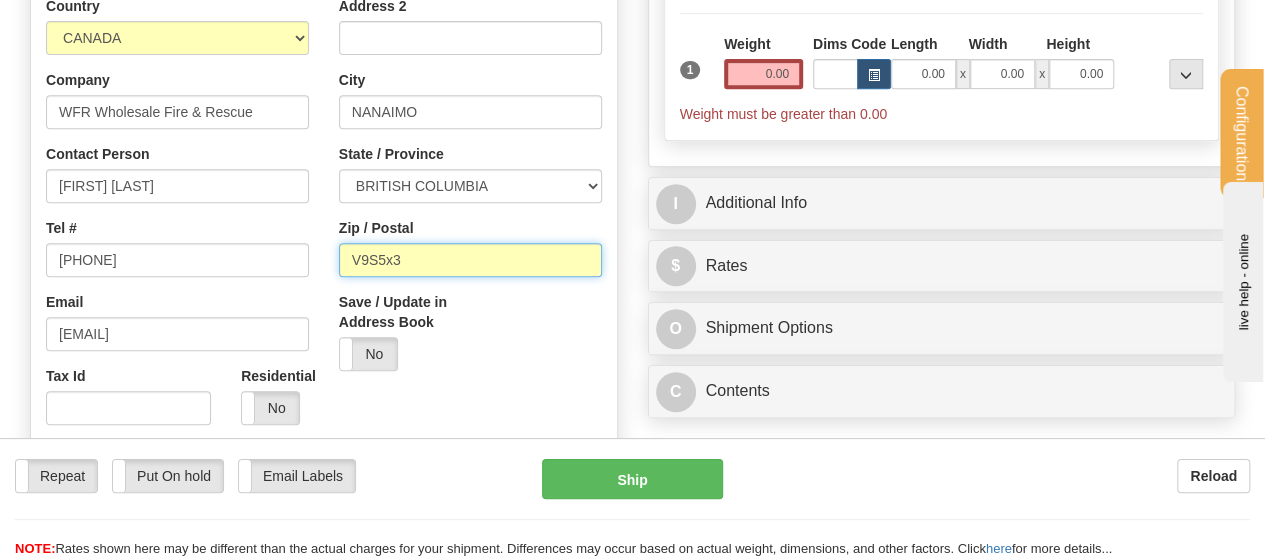 click on "V9S5x3" at bounding box center (470, 260) 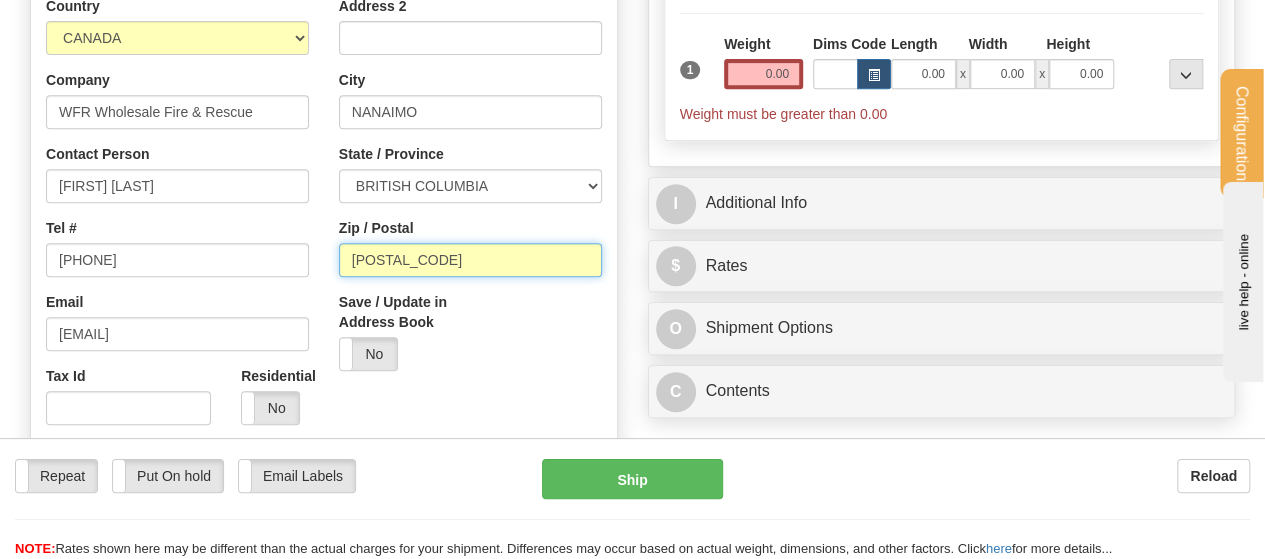 type on "[POSTAL_CODE]" 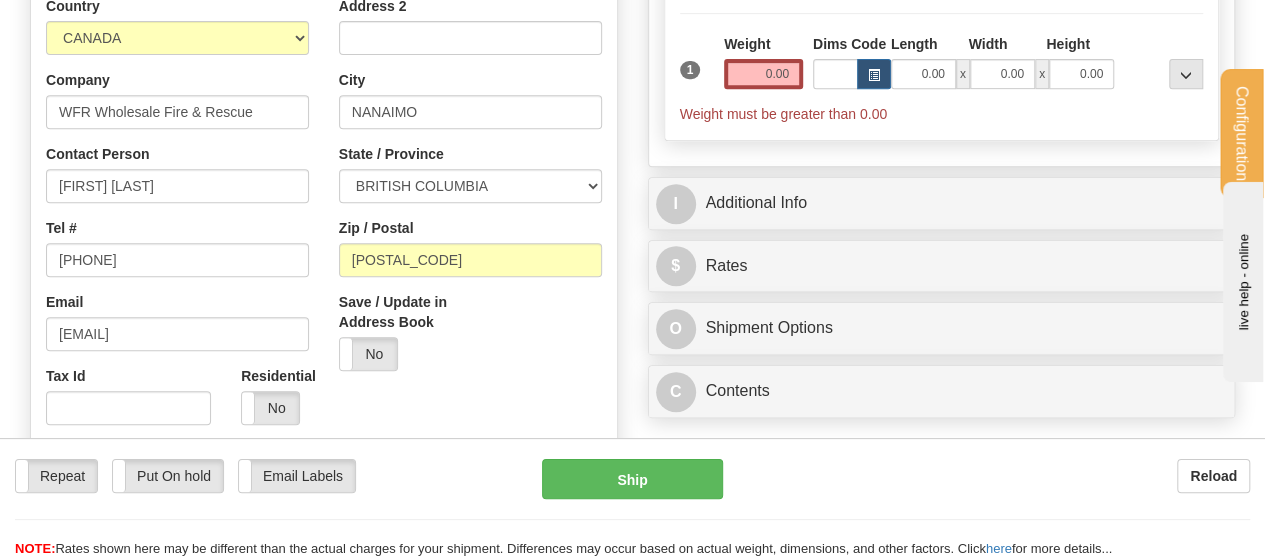 click on "Save / Update in Address Book
Yes No" at bounding box center (470, 339) 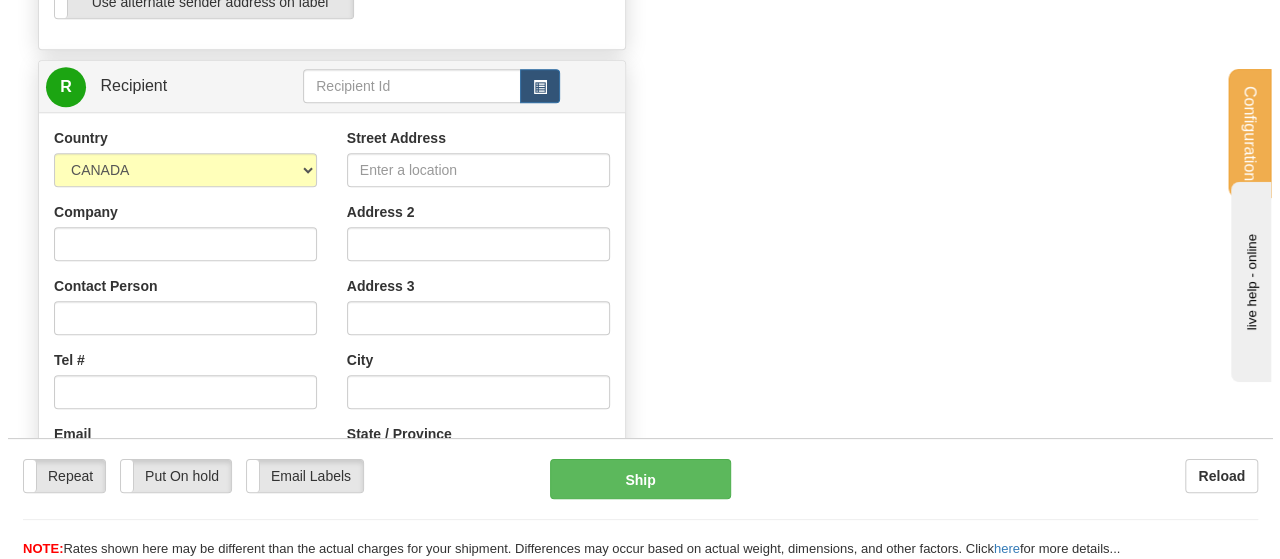 scroll, scrollTop: 889, scrollLeft: 0, axis: vertical 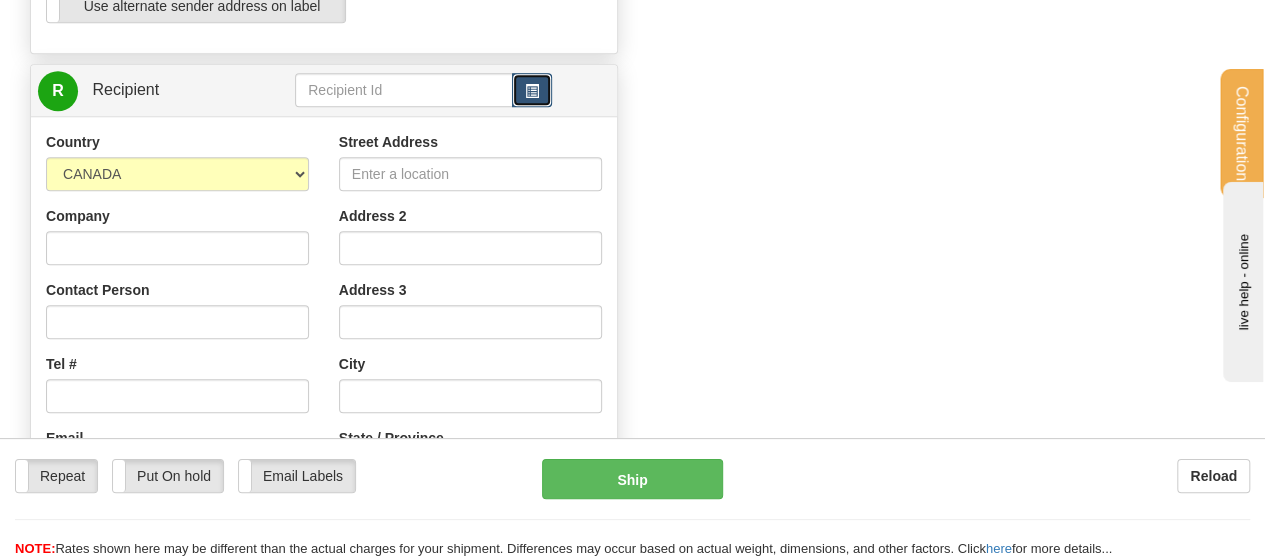 click at bounding box center (532, 90) 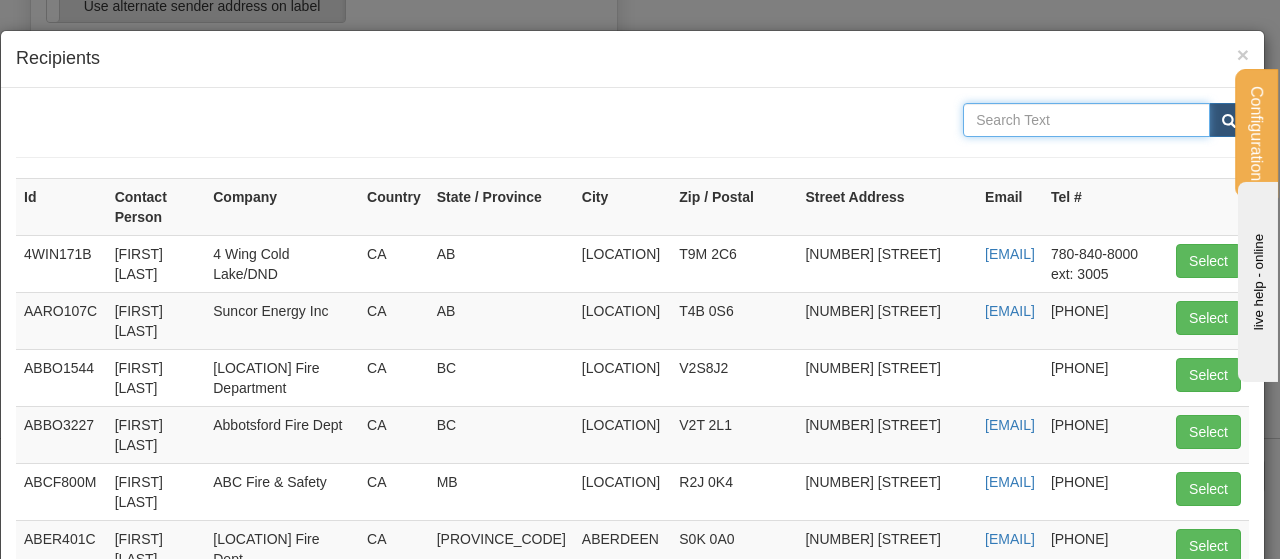 click at bounding box center (1086, 120) 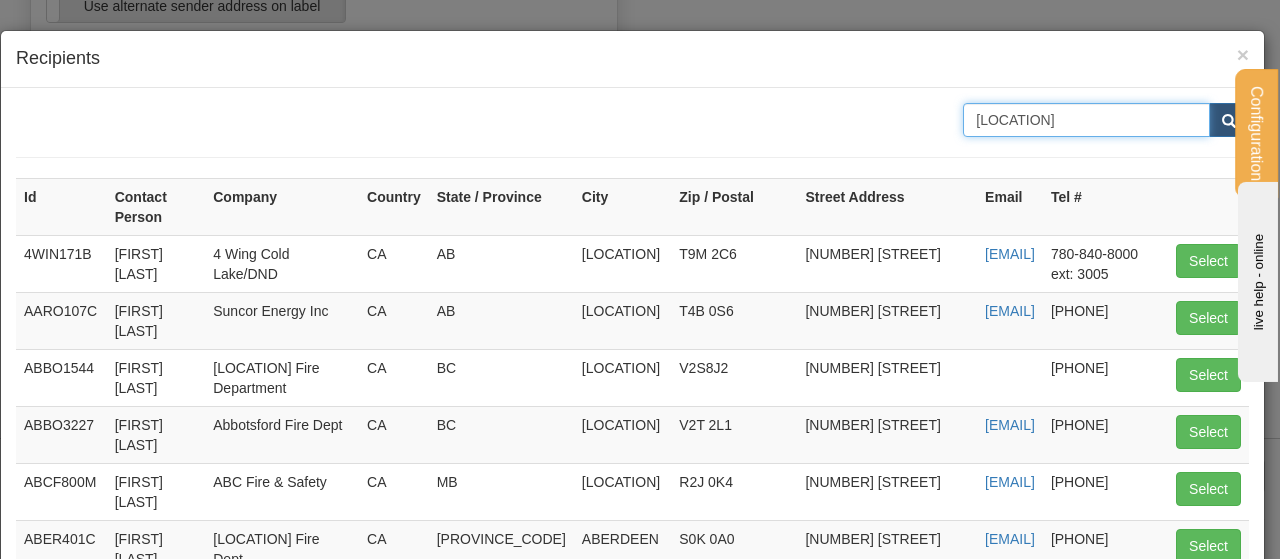 type on "[LOCATION]" 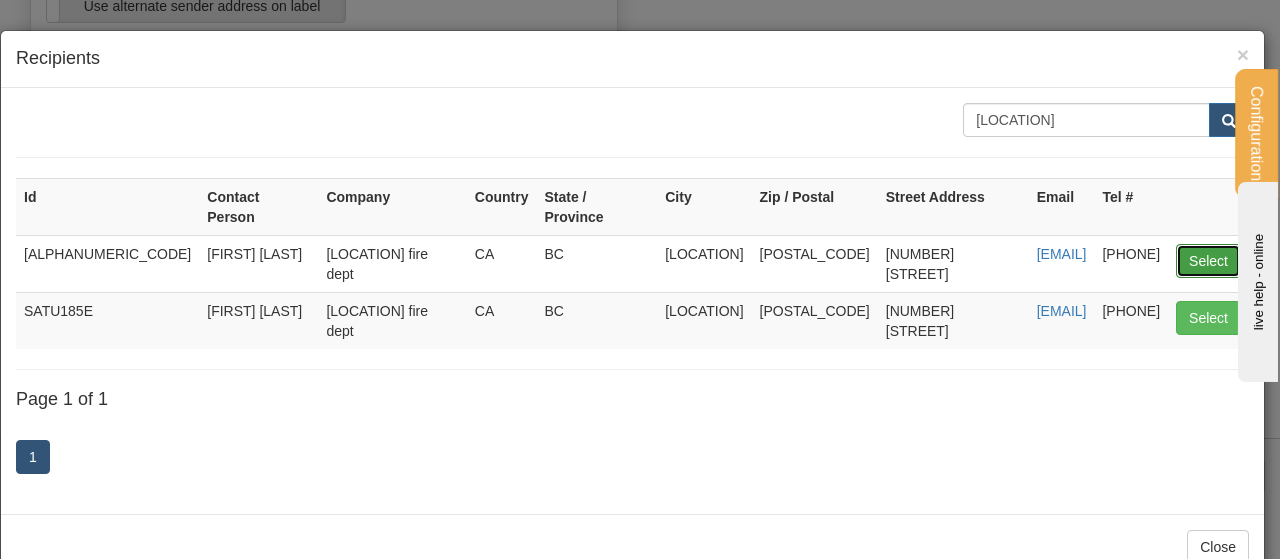 click on "Select" at bounding box center [1208, 261] 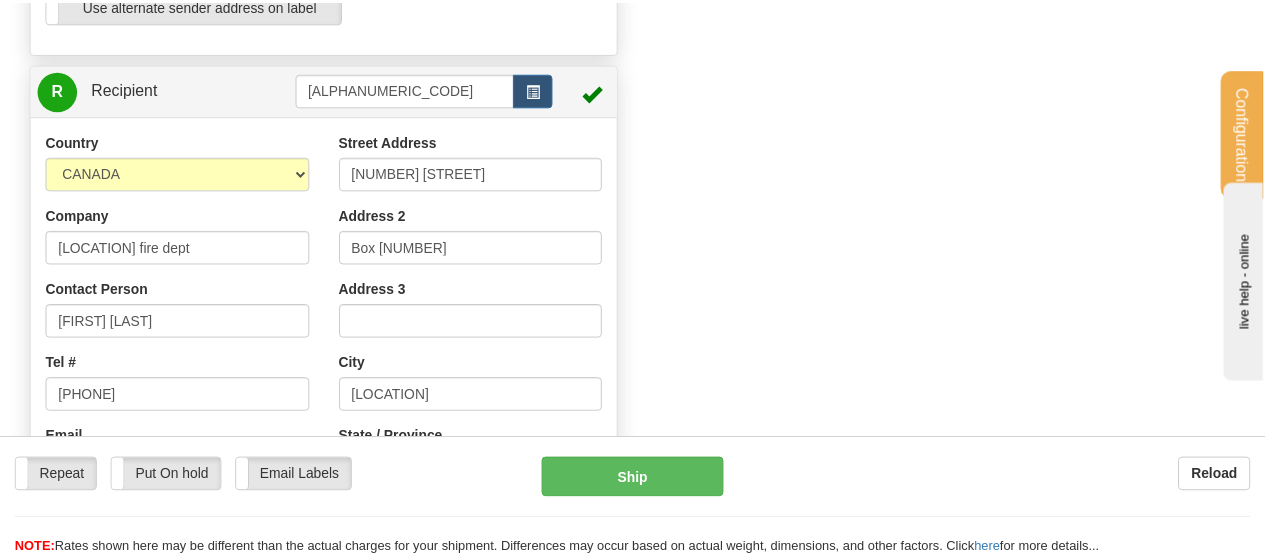 scroll, scrollTop: 189, scrollLeft: 0, axis: vertical 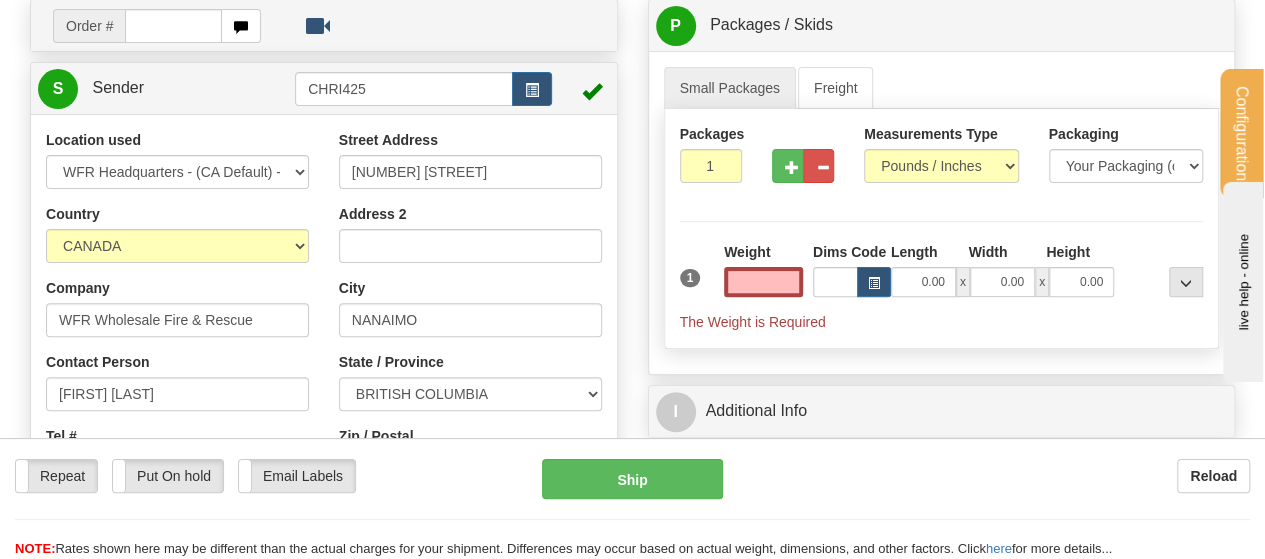 type on "0.00" 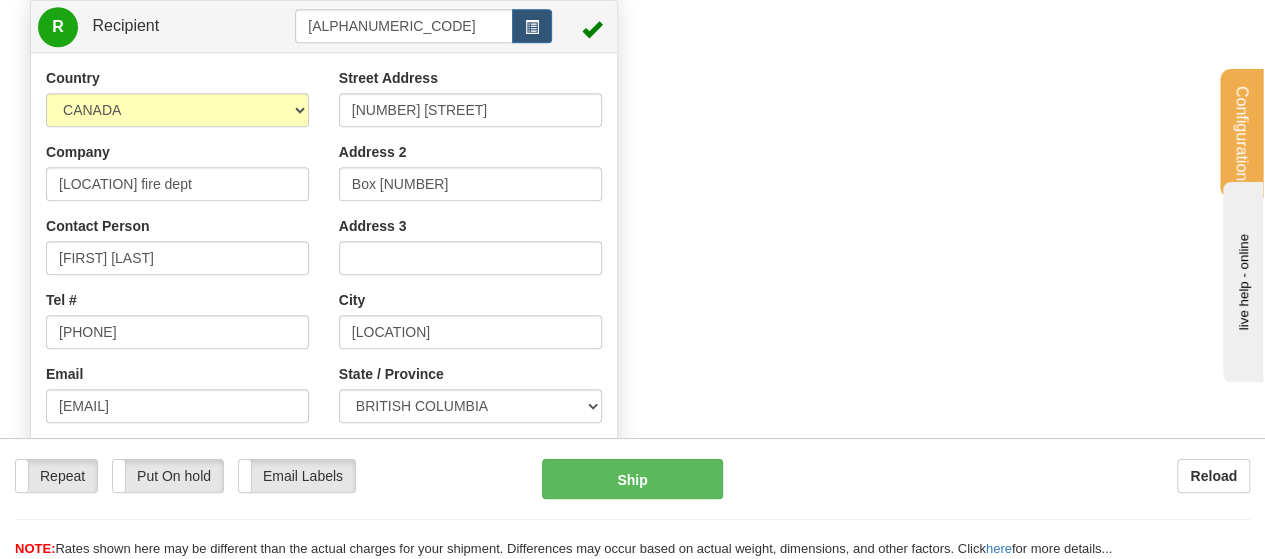 scroll, scrollTop: 954, scrollLeft: 0, axis: vertical 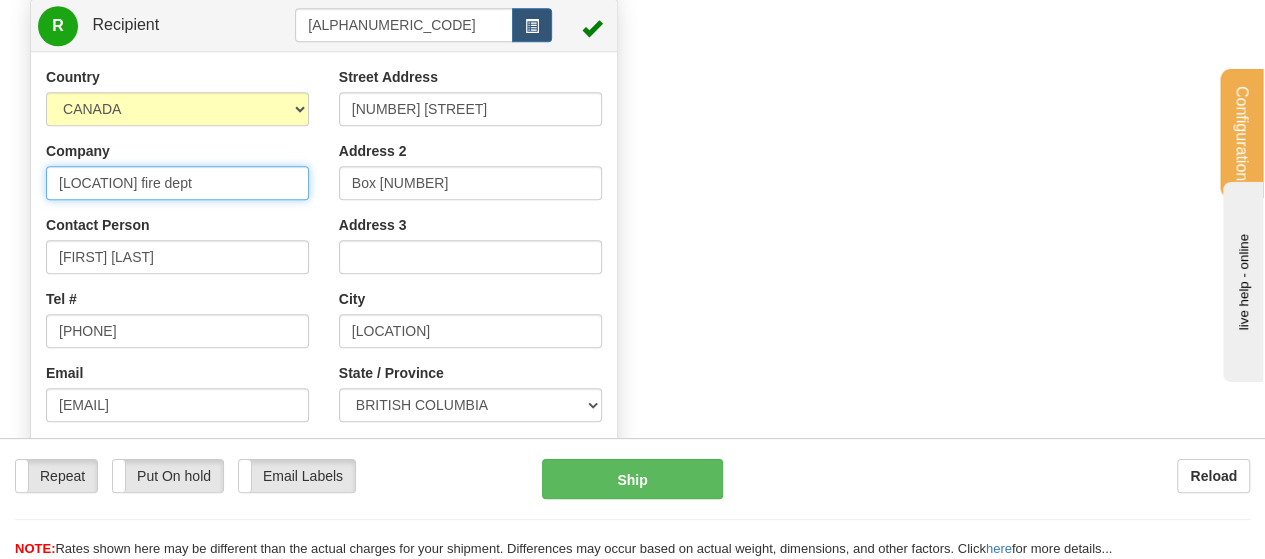 click on "[LOCATION] fire dept" at bounding box center (177, 183) 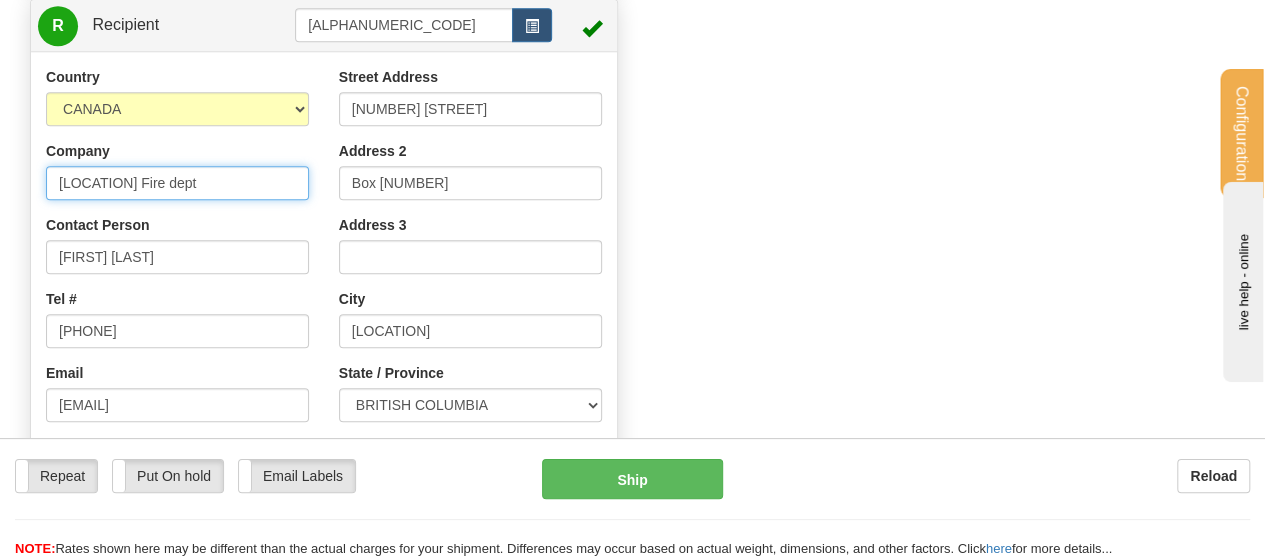 click on "[LOCATION] Fire dept" at bounding box center [177, 183] 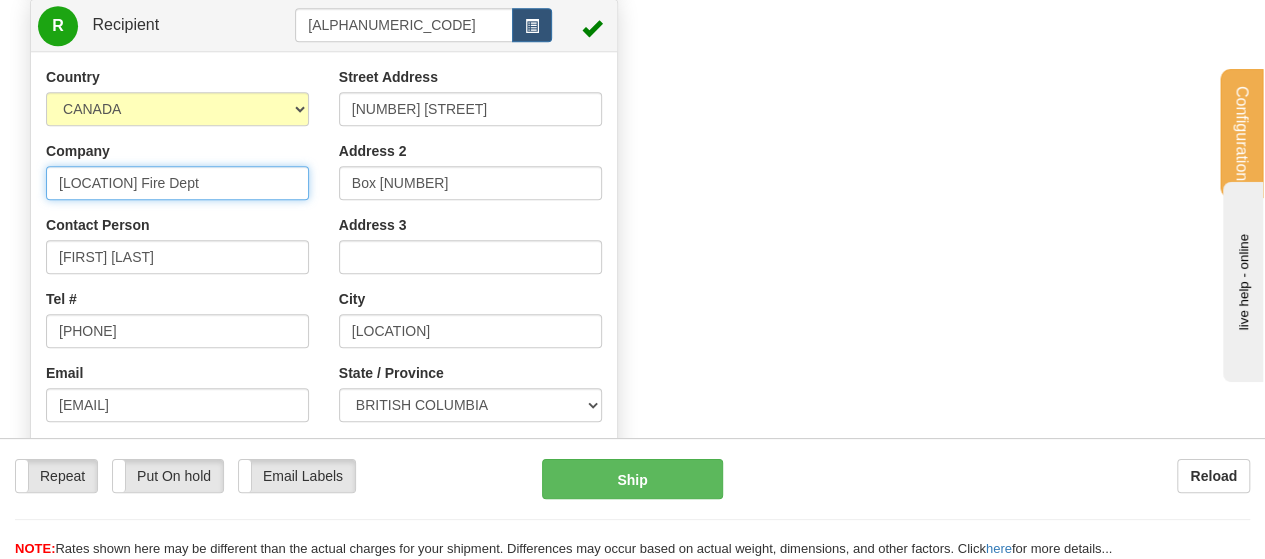 click on "[LOCATION] Fire Dept" at bounding box center [177, 183] 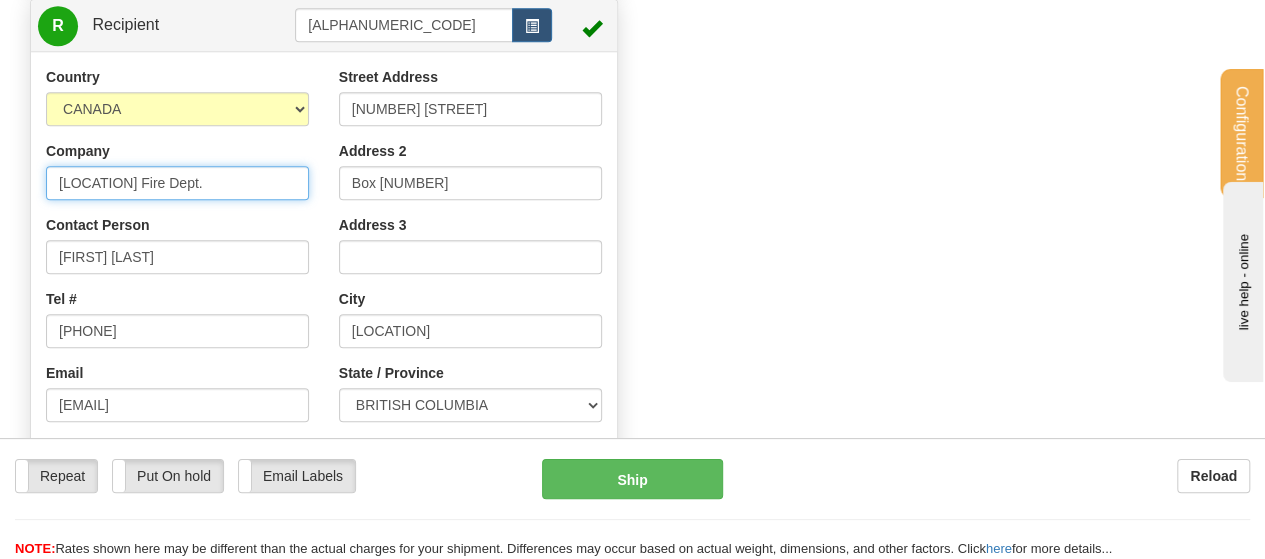type on "[LOCATION] Fire Dept." 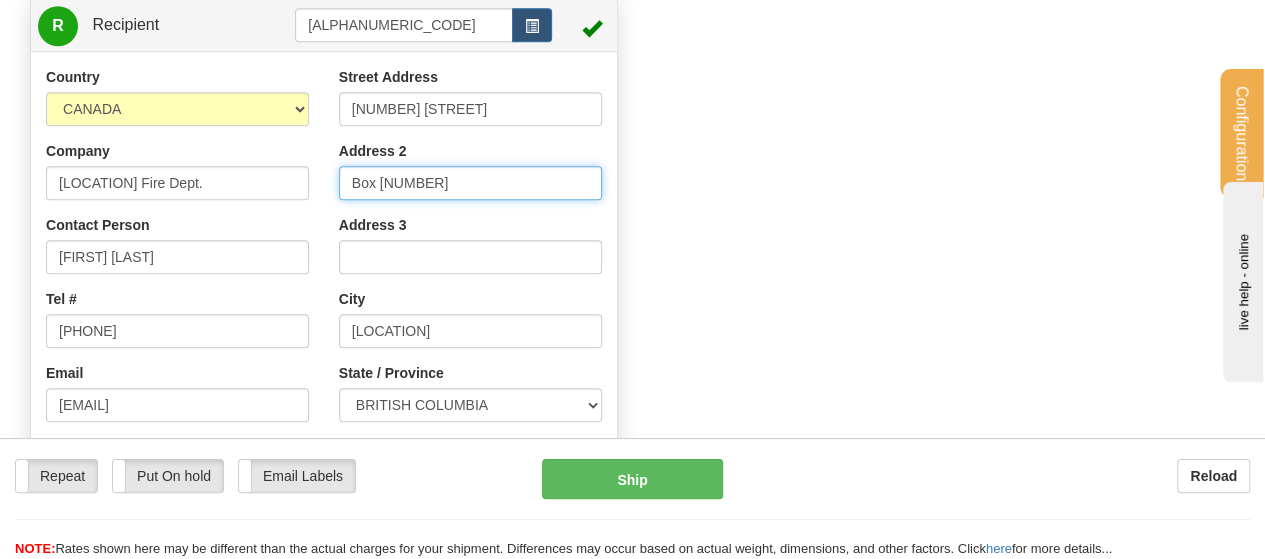 click on "Box [NUMBER]" at bounding box center [470, 183] 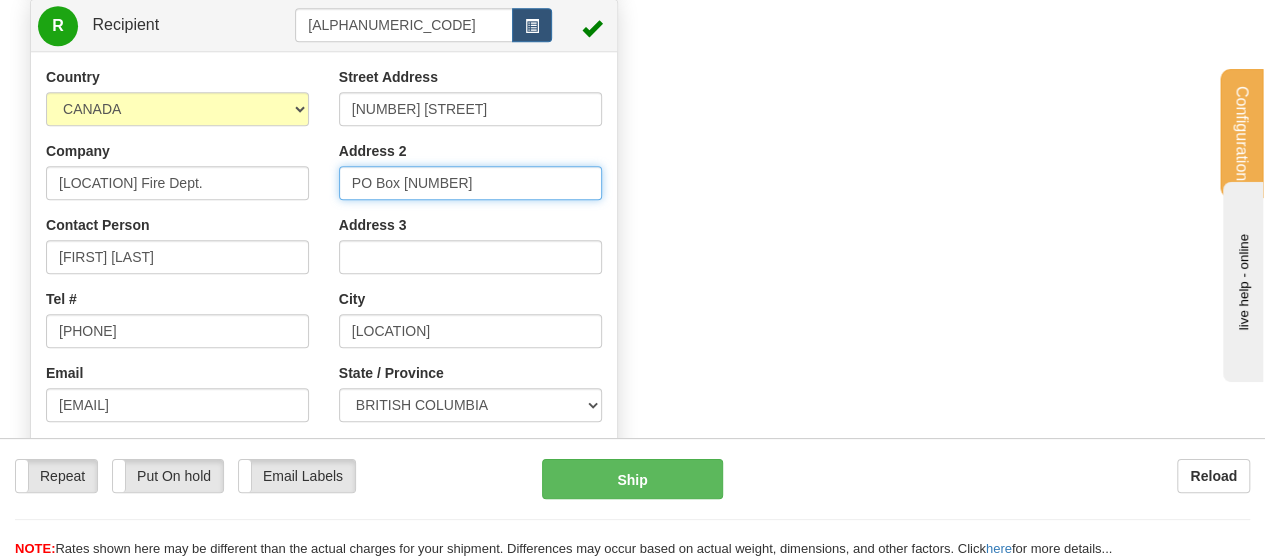 type on "PO Box [NUMBER]" 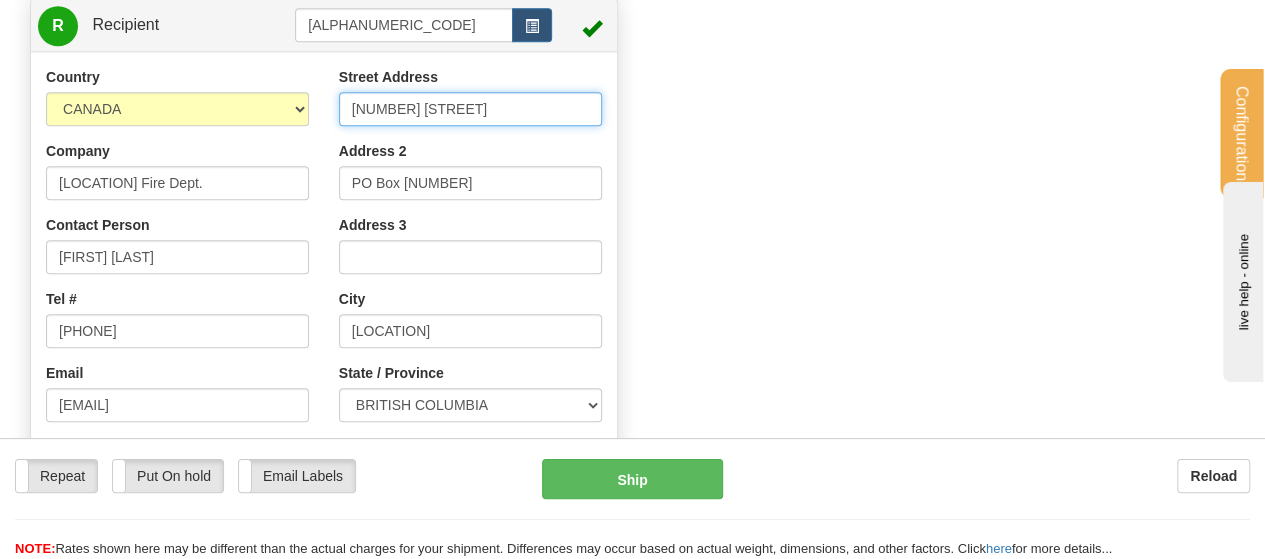 drag, startPoint x: 484, startPoint y: 106, endPoint x: 356, endPoint y: 123, distance: 129.12398 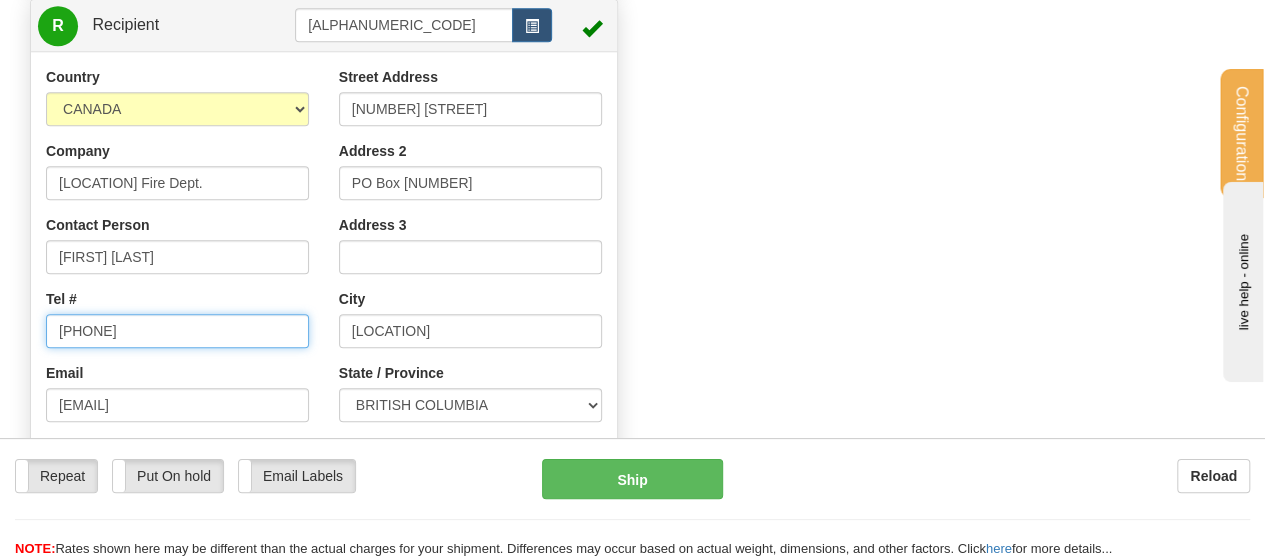 drag, startPoint x: 146, startPoint y: 330, endPoint x: 116, endPoint y: 337, distance: 30.805843 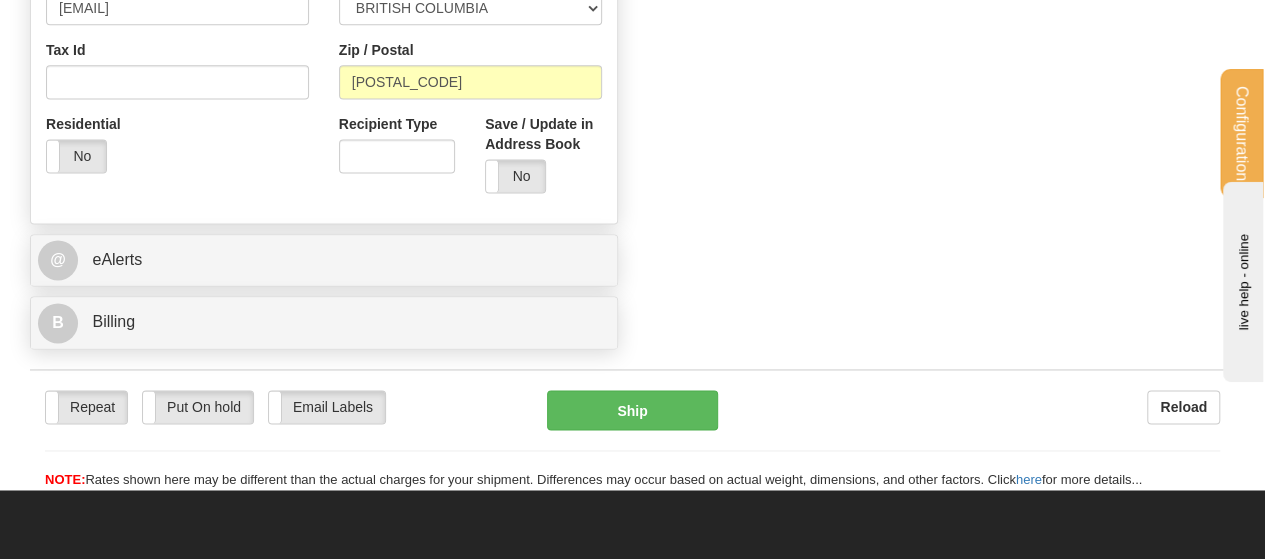 scroll, scrollTop: 1355, scrollLeft: 0, axis: vertical 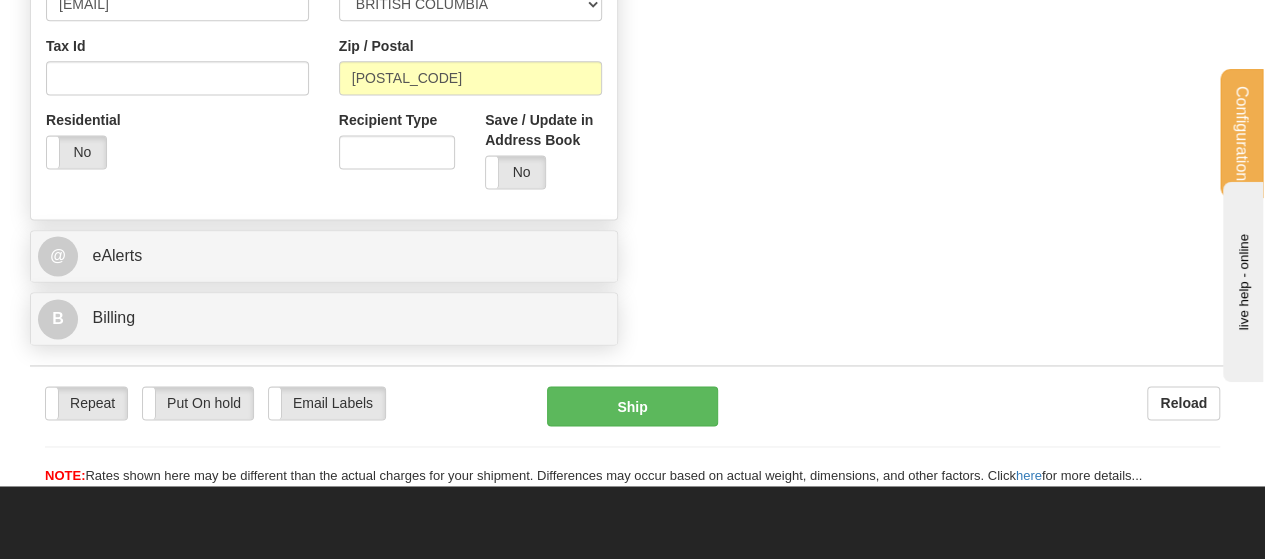 type on "[PHONE]" 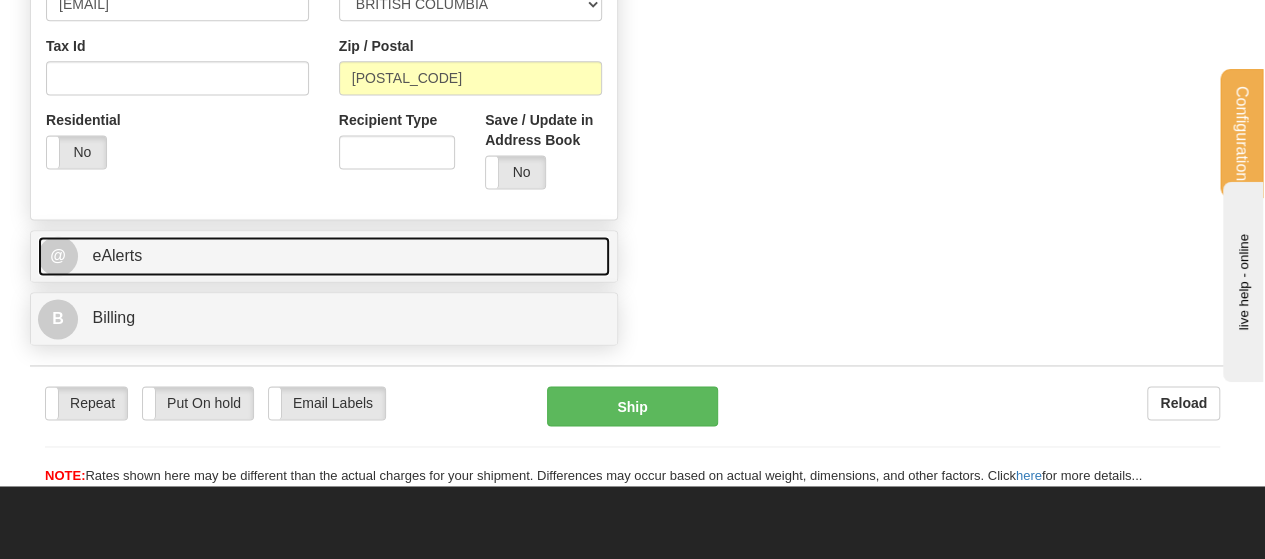 click on "@
eAlerts" at bounding box center (324, 256) 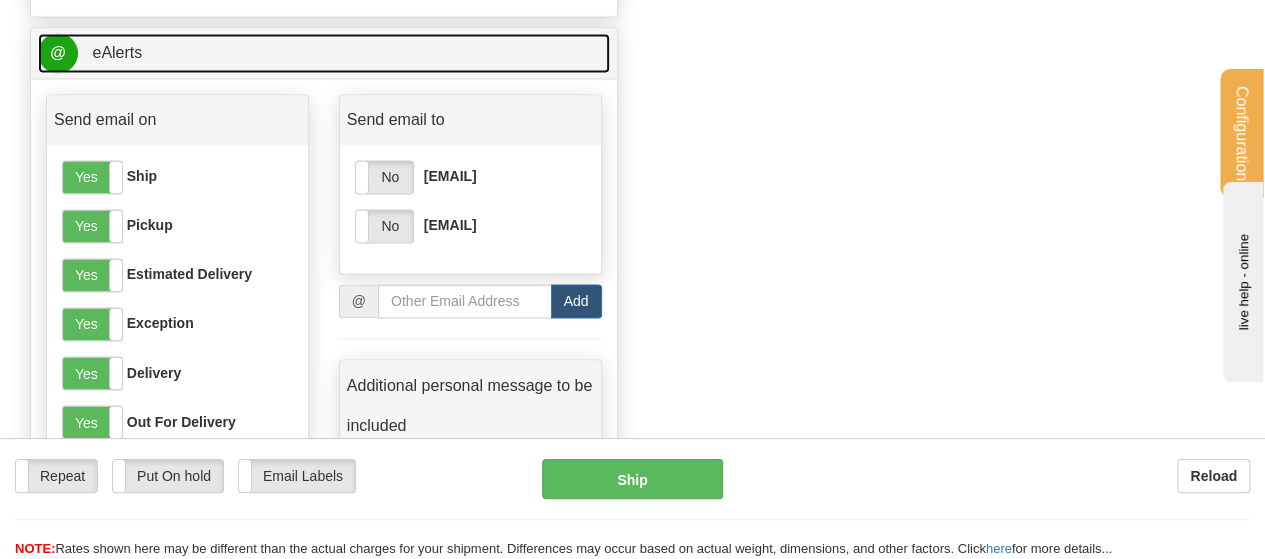 scroll, scrollTop: 1606, scrollLeft: 0, axis: vertical 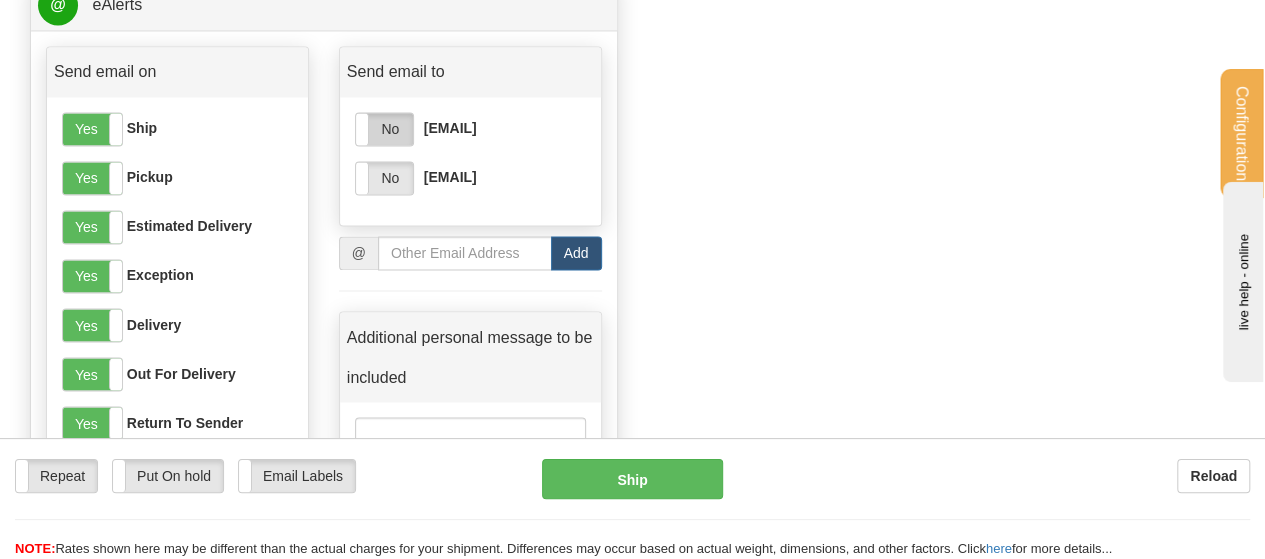 click on "No" at bounding box center [384, 129] 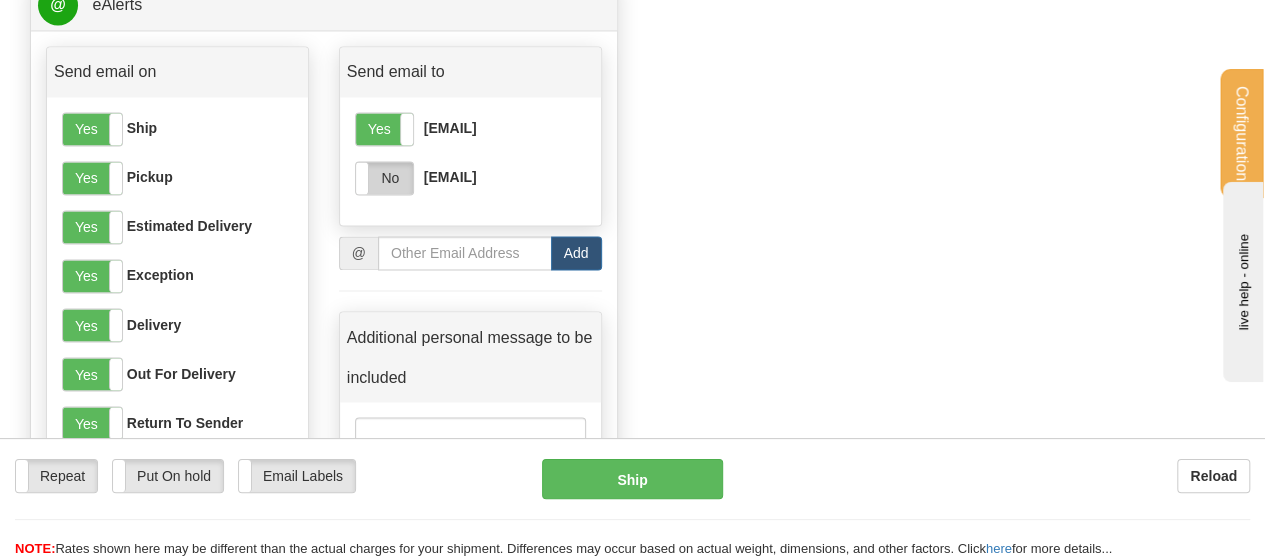 click on "No" at bounding box center [384, 178] 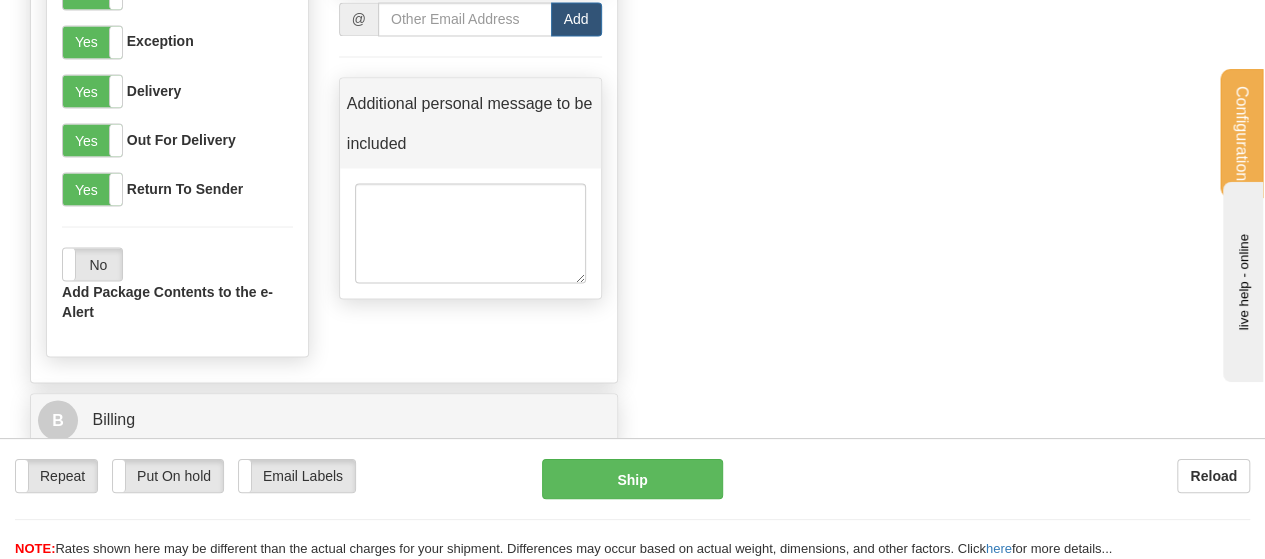 scroll, scrollTop: 1847, scrollLeft: 0, axis: vertical 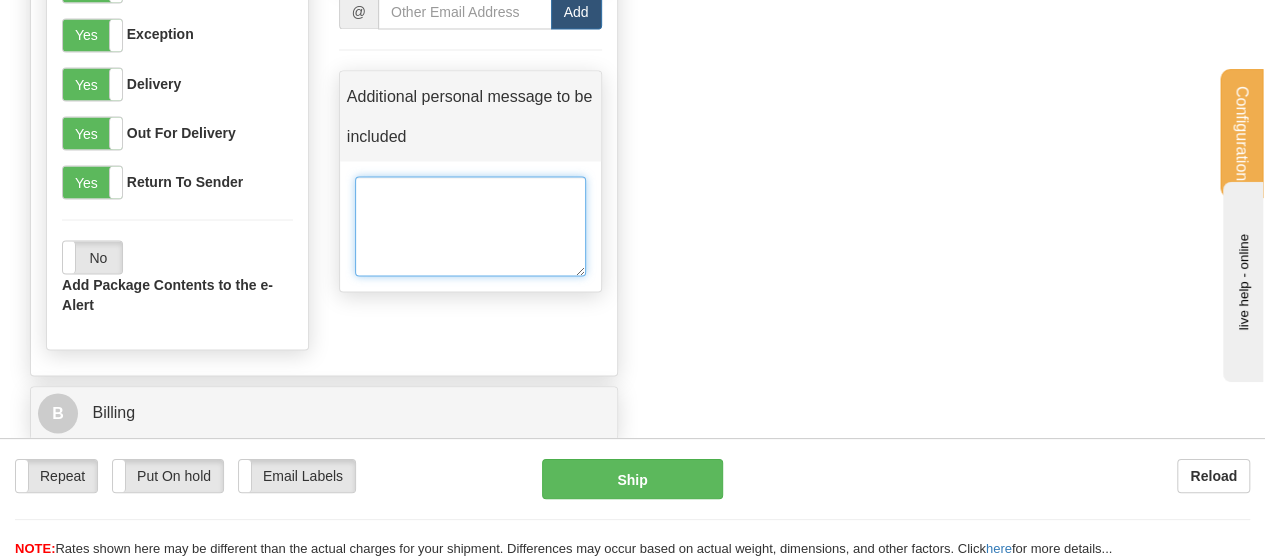 click at bounding box center (470, 226) 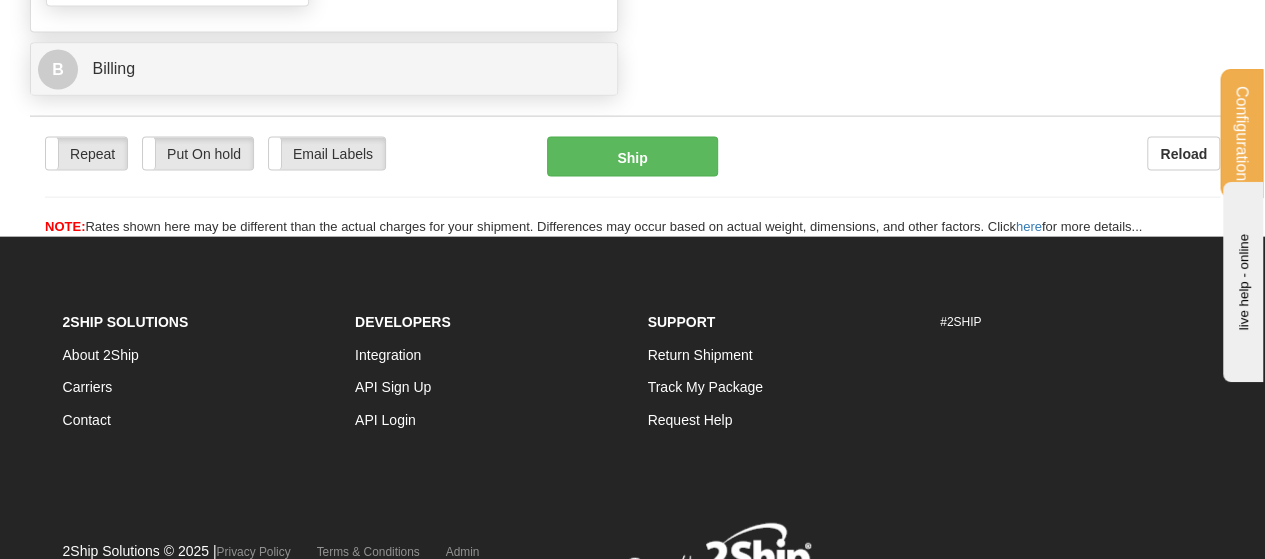 scroll, scrollTop: 2195, scrollLeft: 0, axis: vertical 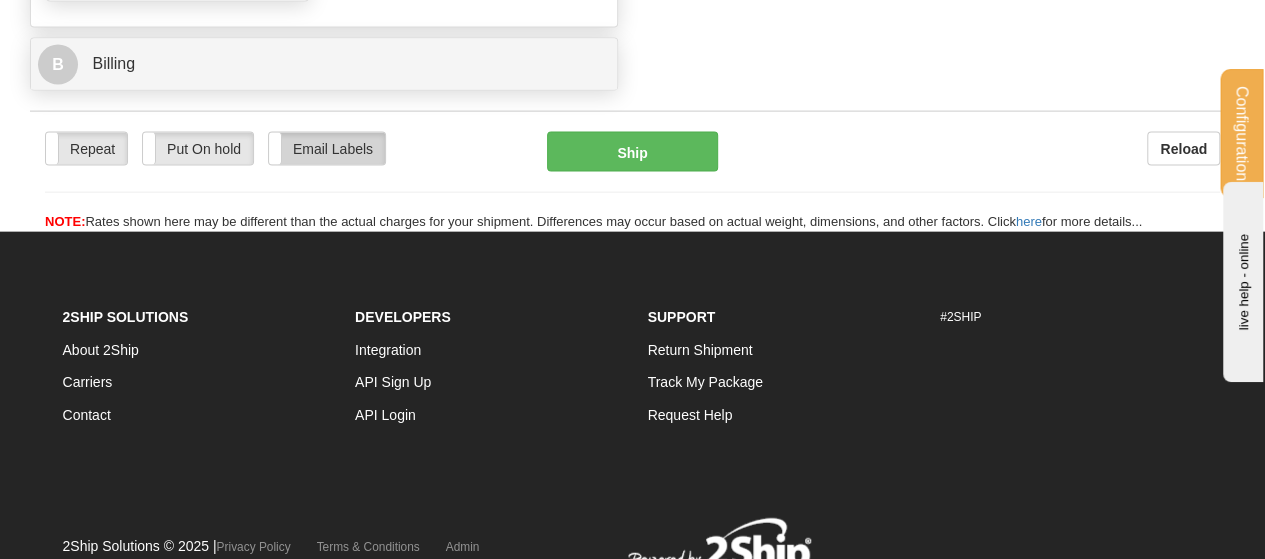 type on "TFT Strainer" 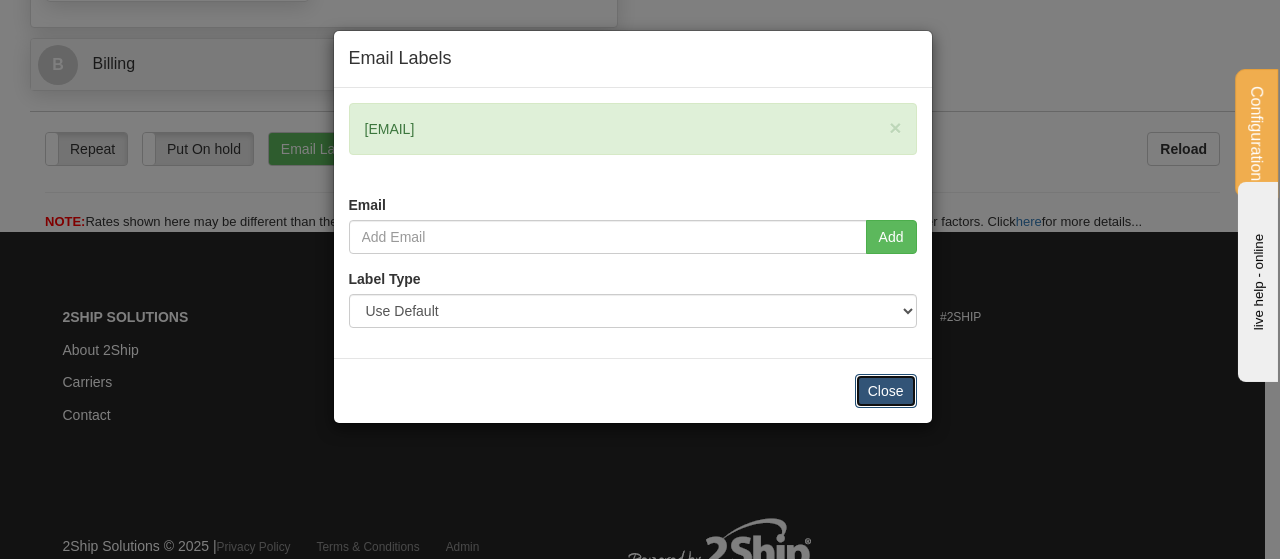click on "Close" at bounding box center (886, 391) 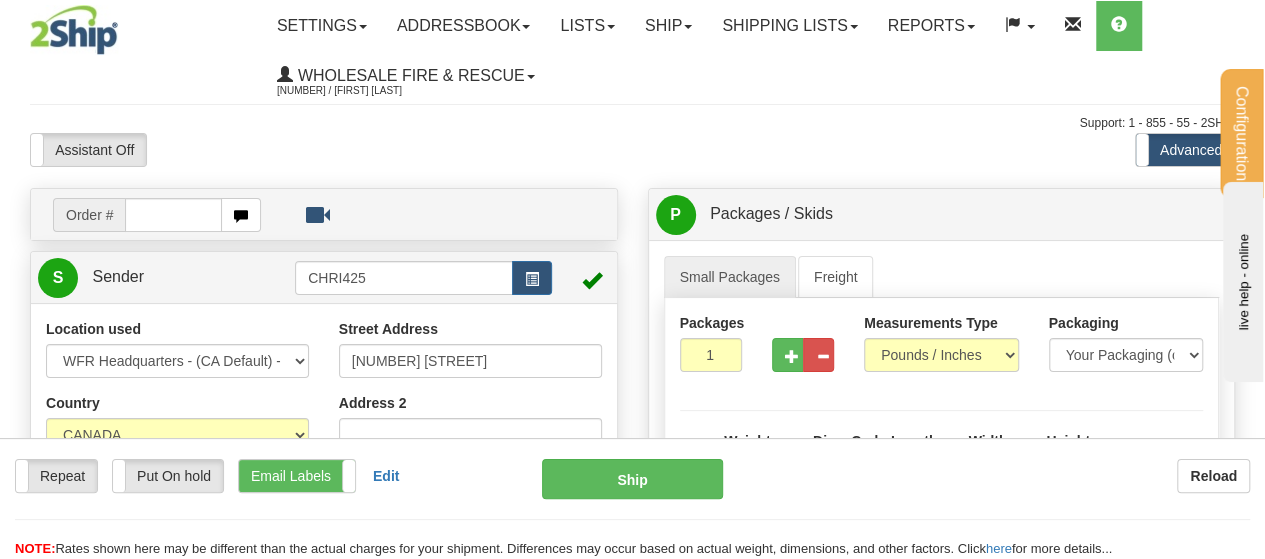 scroll, scrollTop: 361, scrollLeft: 0, axis: vertical 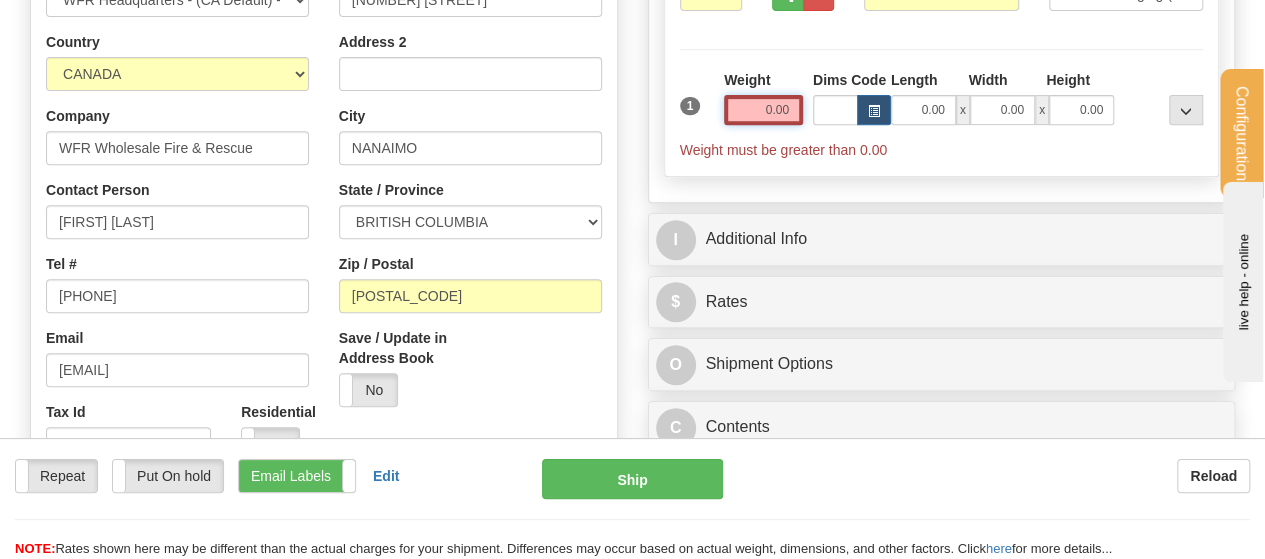 click on "0.00" at bounding box center (763, 110) 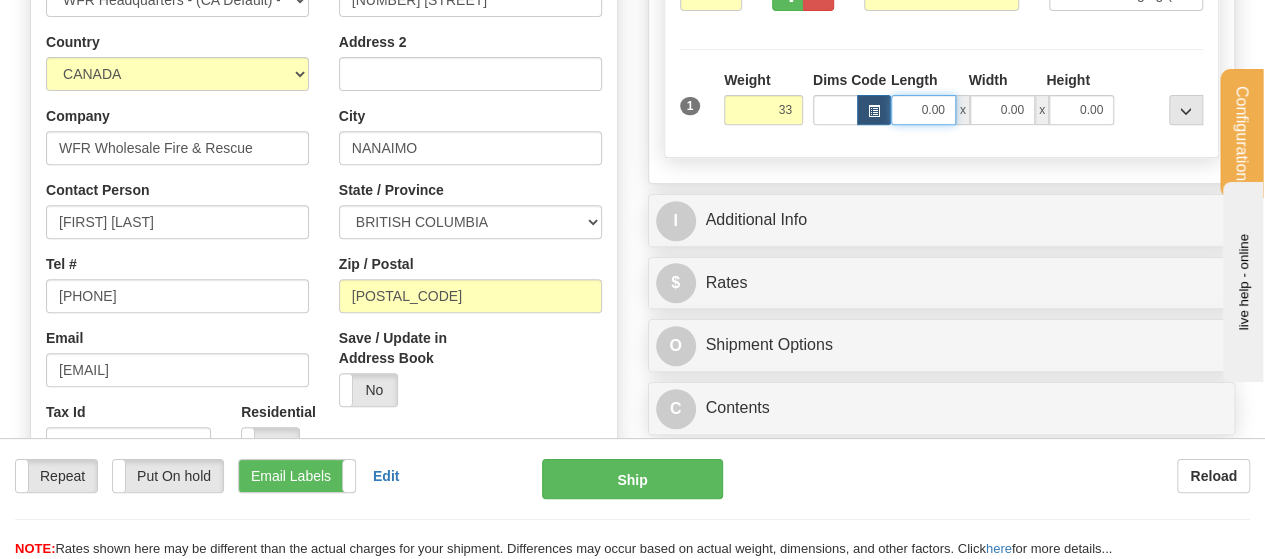 click on "0.00" at bounding box center (923, 110) 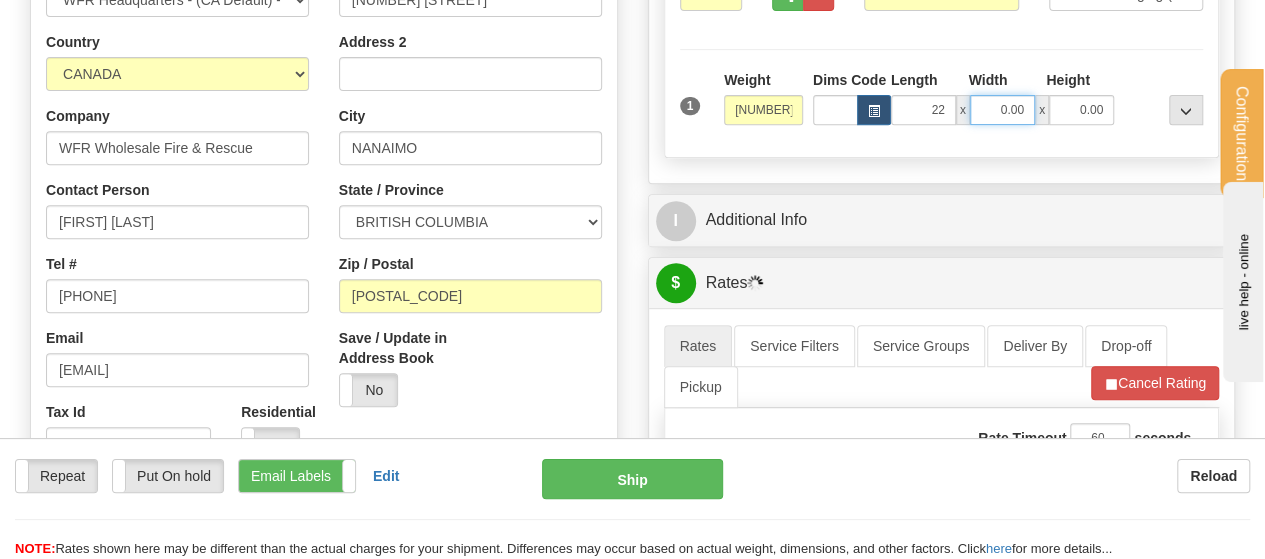 type on "22.00" 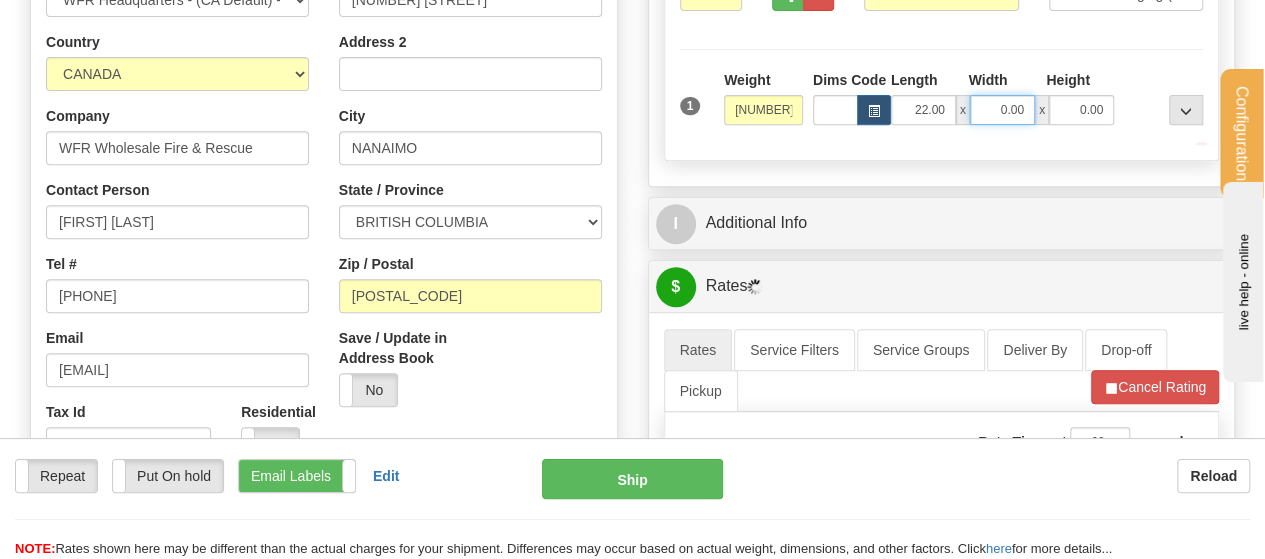 click on "0.00" at bounding box center [1002, 110] 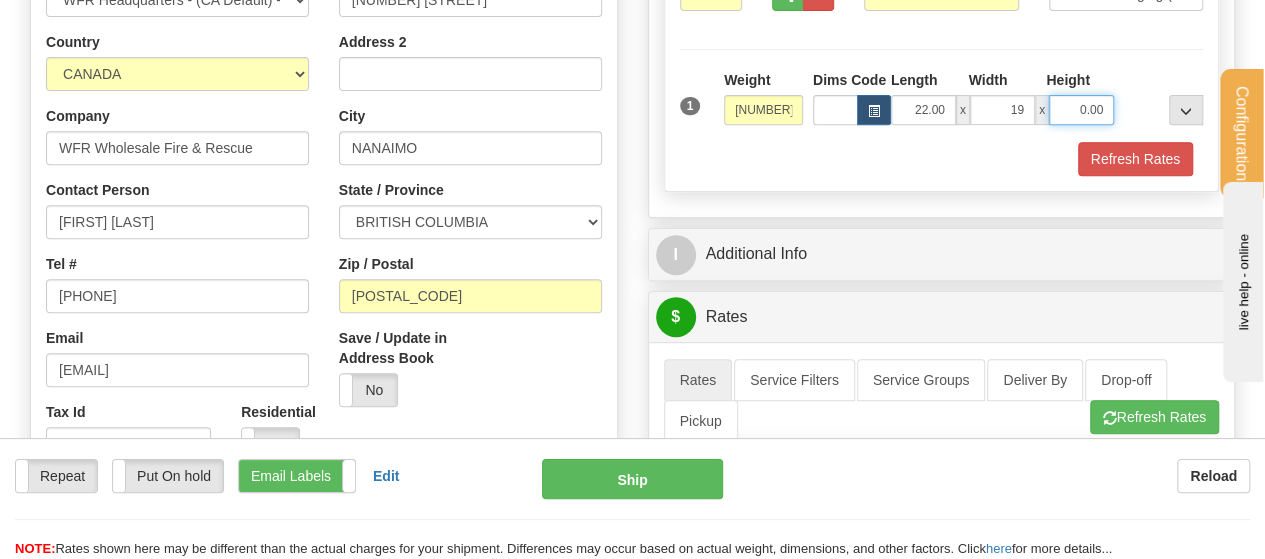 type on "19.00" 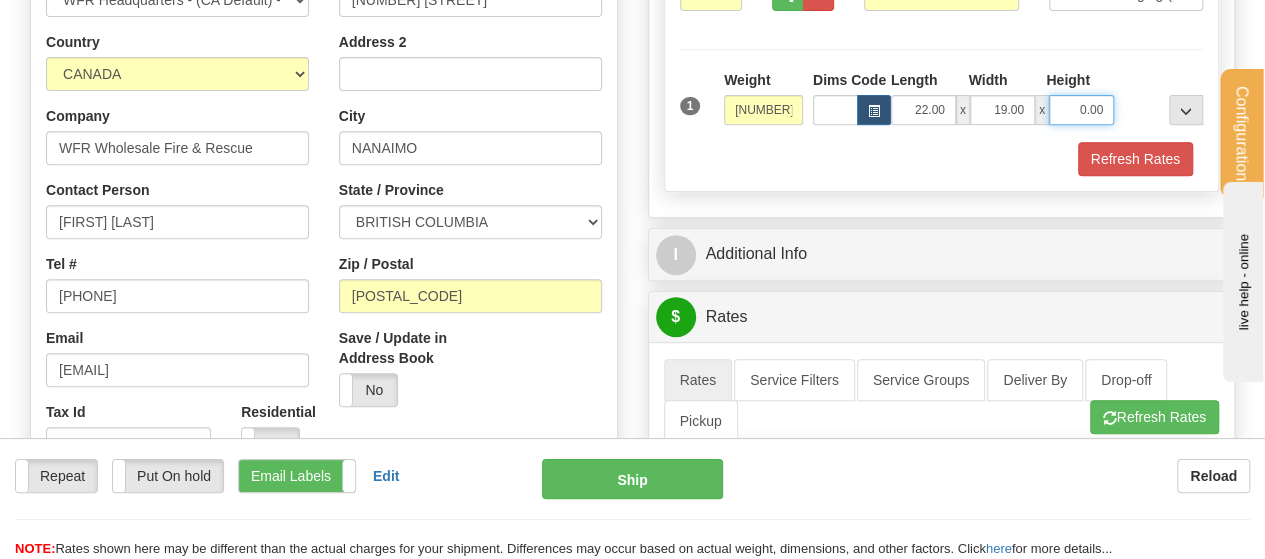 click on "0.00" at bounding box center (1081, 110) 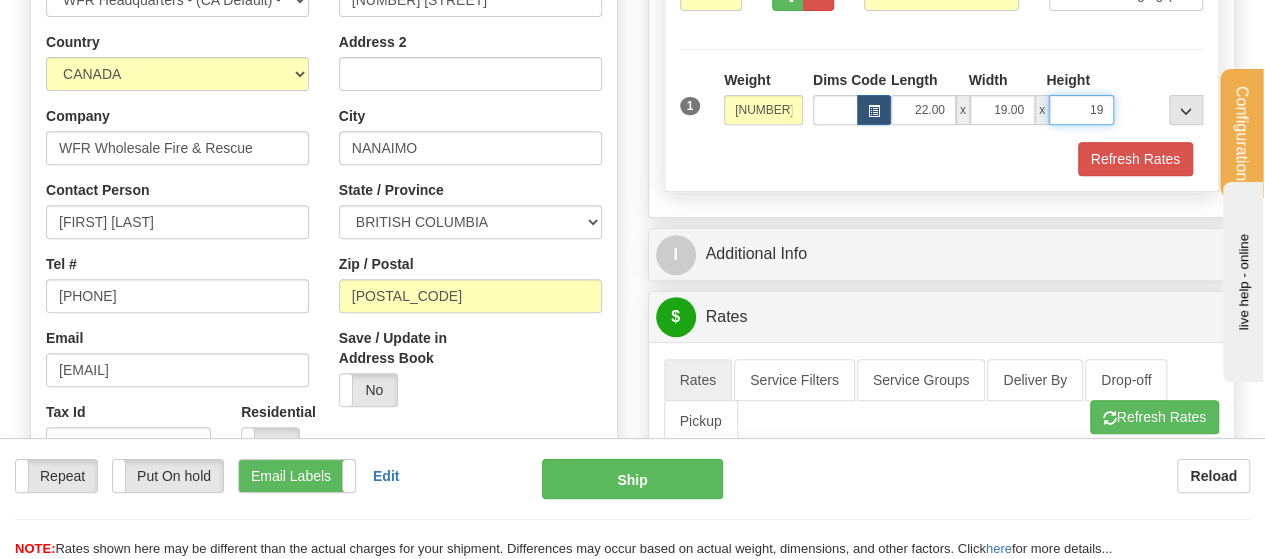 type on "1" 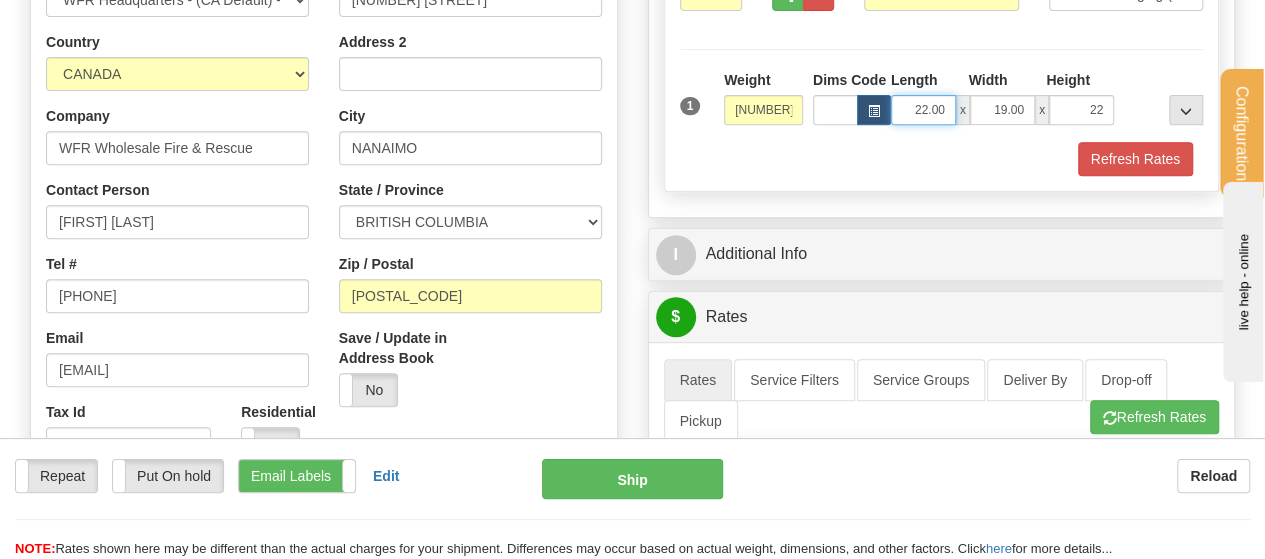 type on "22.00" 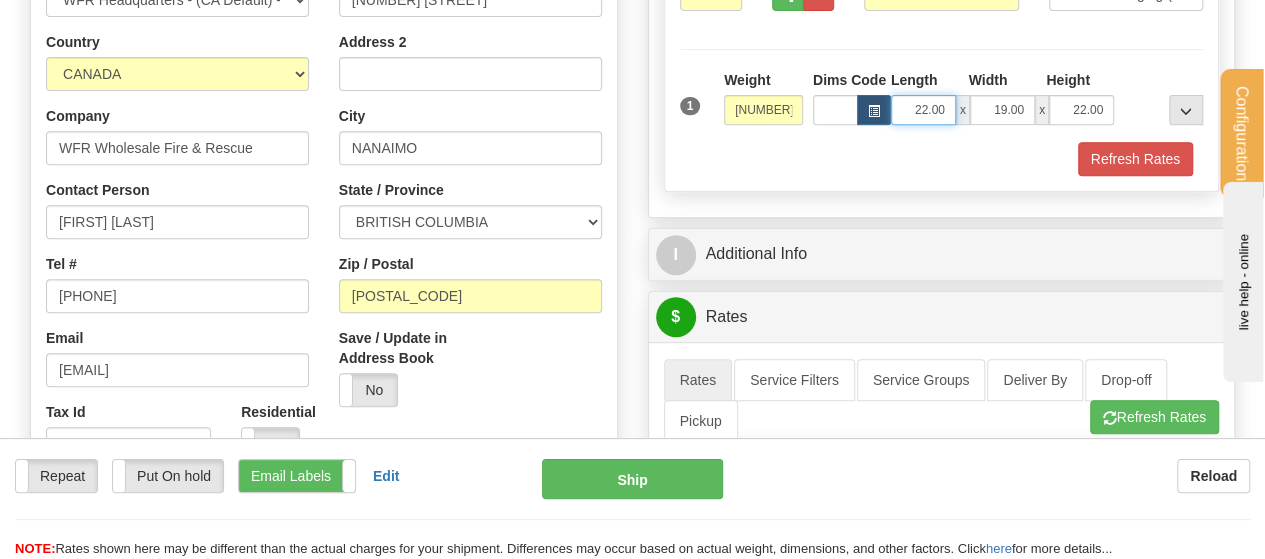 click on "22.00" at bounding box center (923, 110) 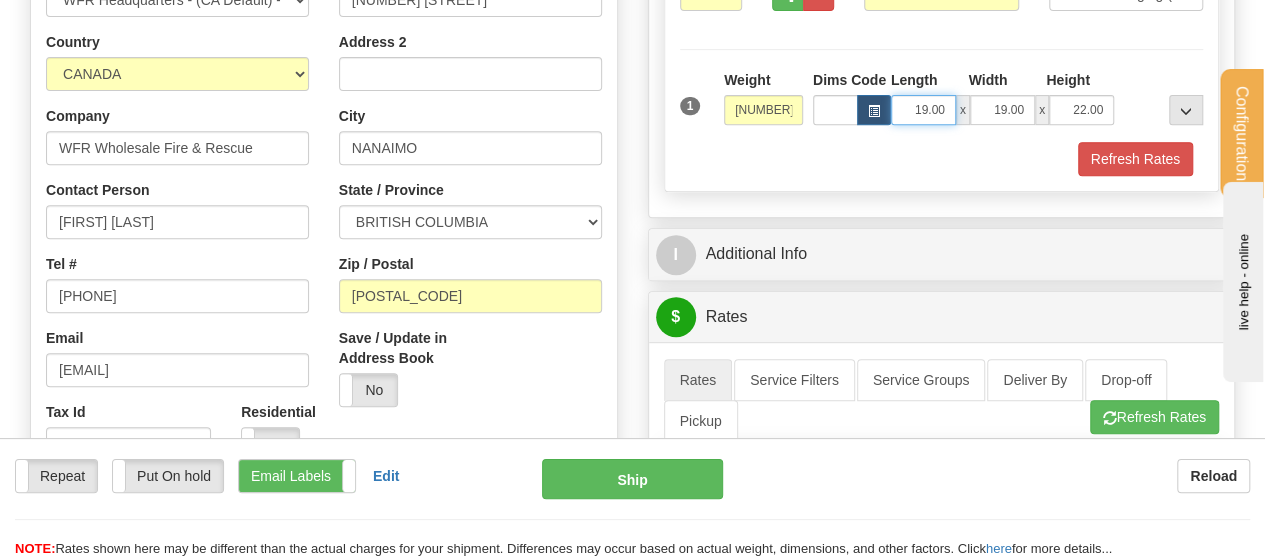 type on "19.00" 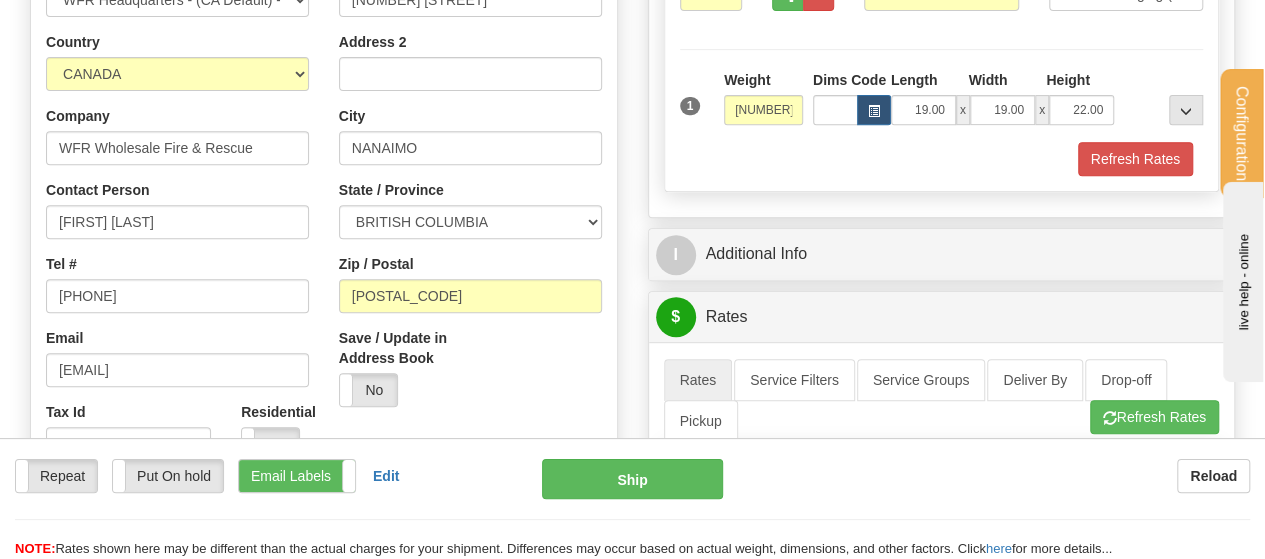 click on "Refresh Rates" at bounding box center (942, 159) 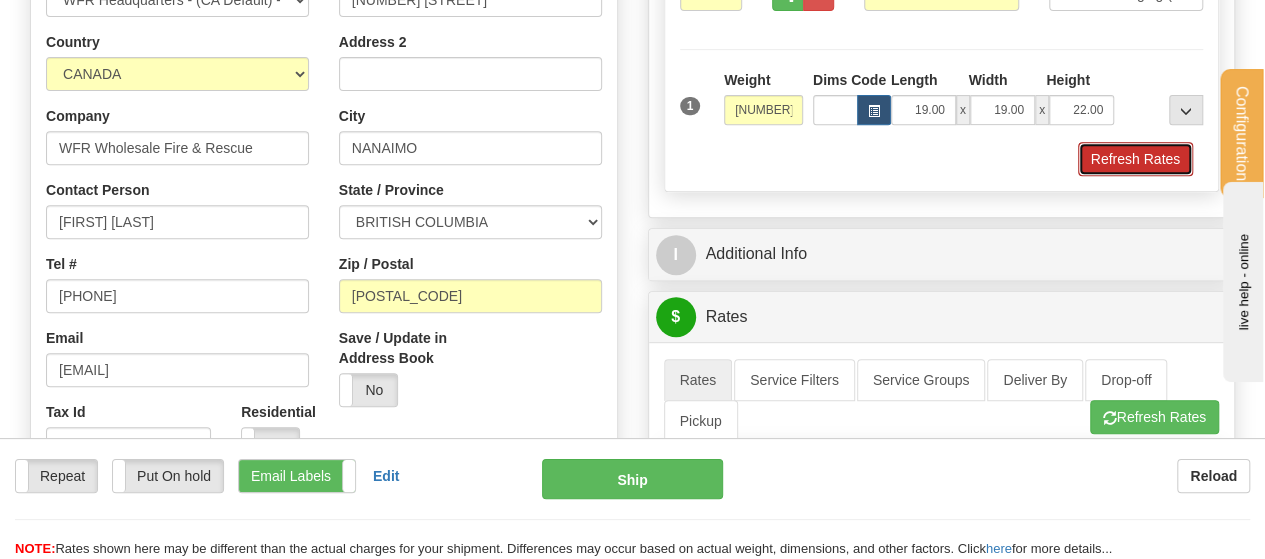click on "Refresh Rates" at bounding box center (1135, 159) 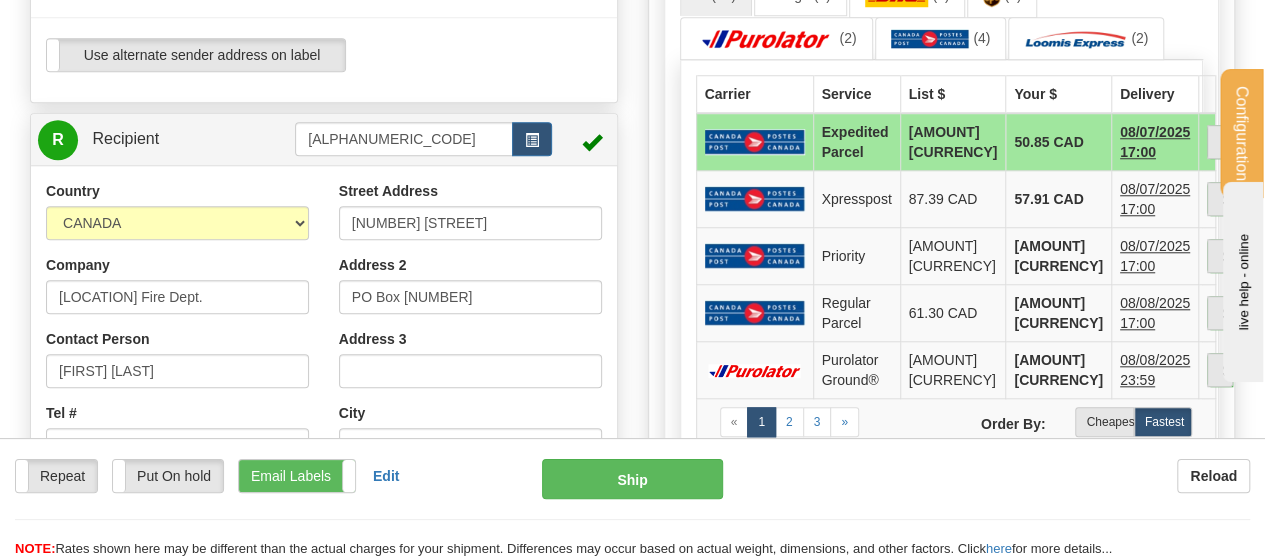 scroll, scrollTop: 841, scrollLeft: 0, axis: vertical 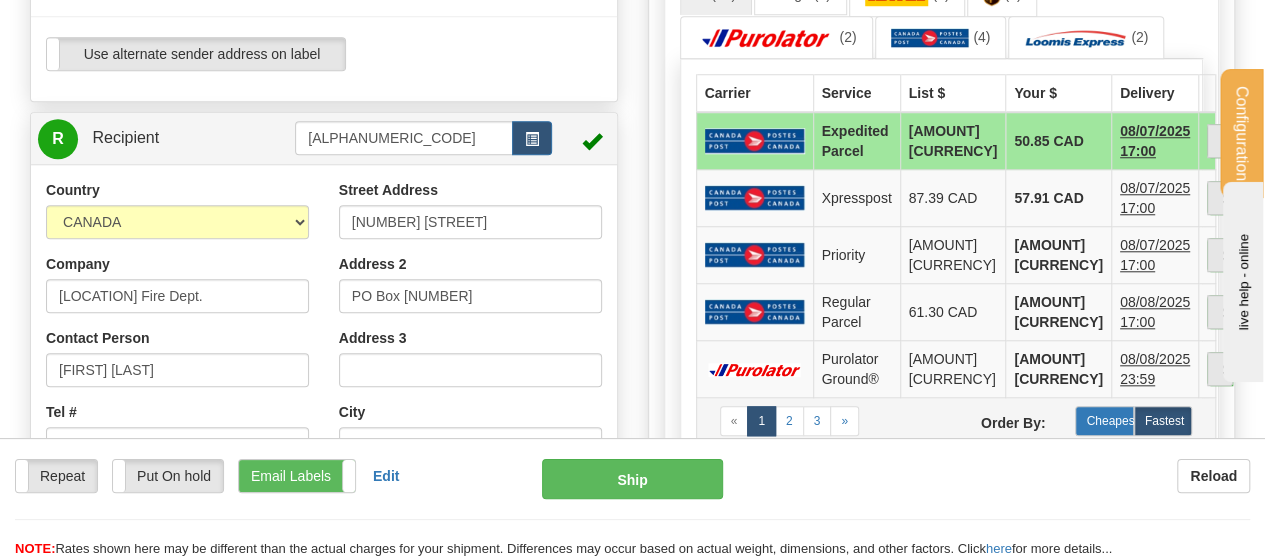 click on "Cheapest" at bounding box center [1104, 421] 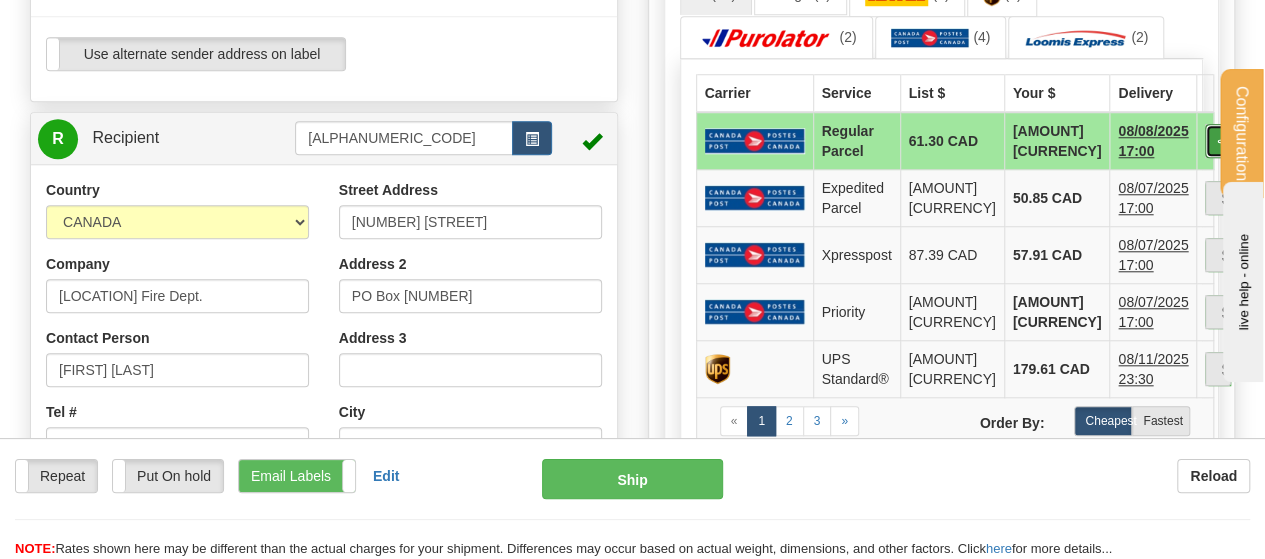 click at bounding box center (1218, 141) 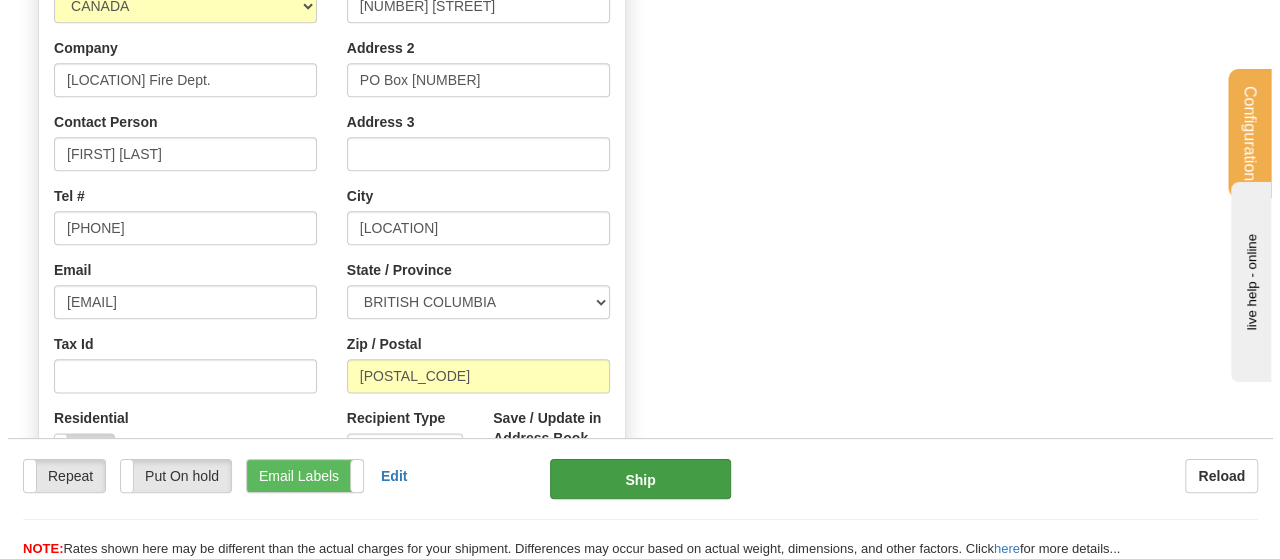 scroll, scrollTop: 1068, scrollLeft: 0, axis: vertical 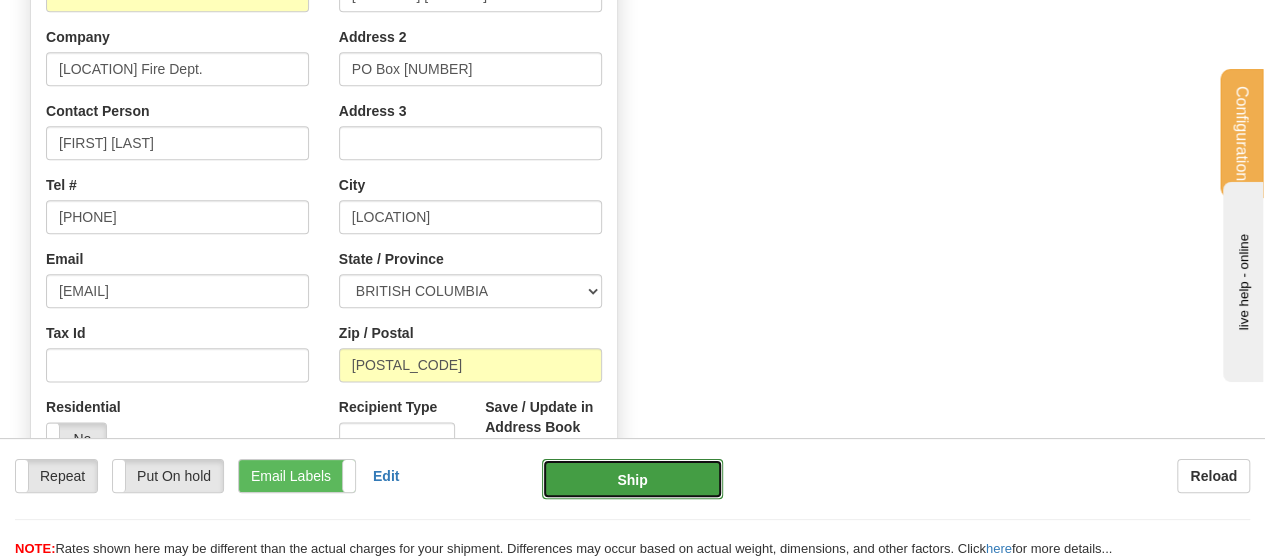 click on "Ship" at bounding box center (632, 479) 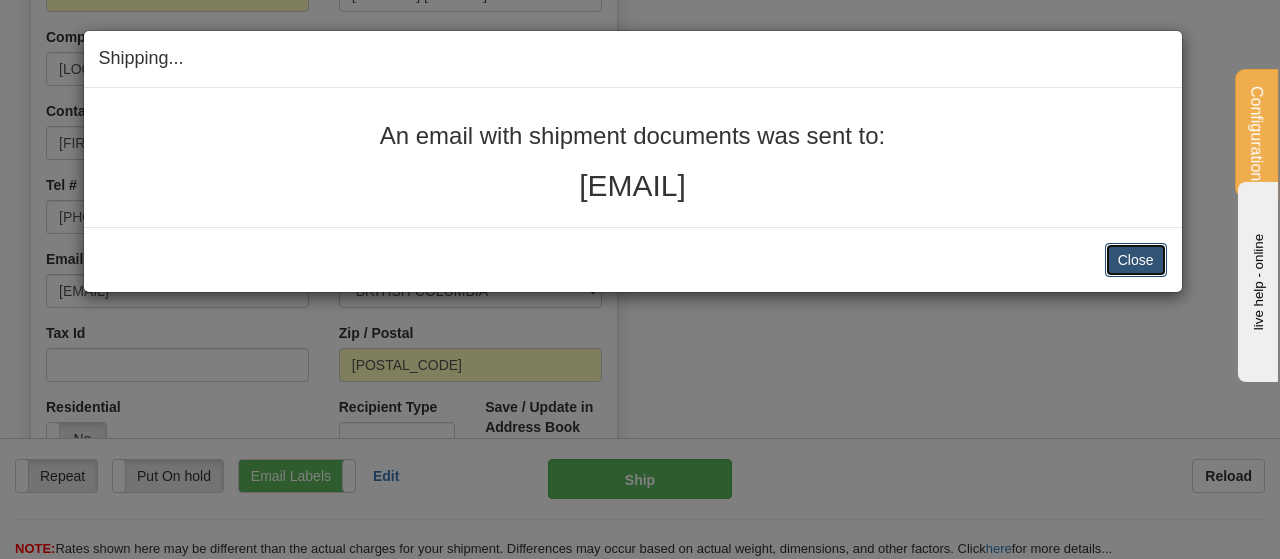 click on "Close" at bounding box center (1136, 260) 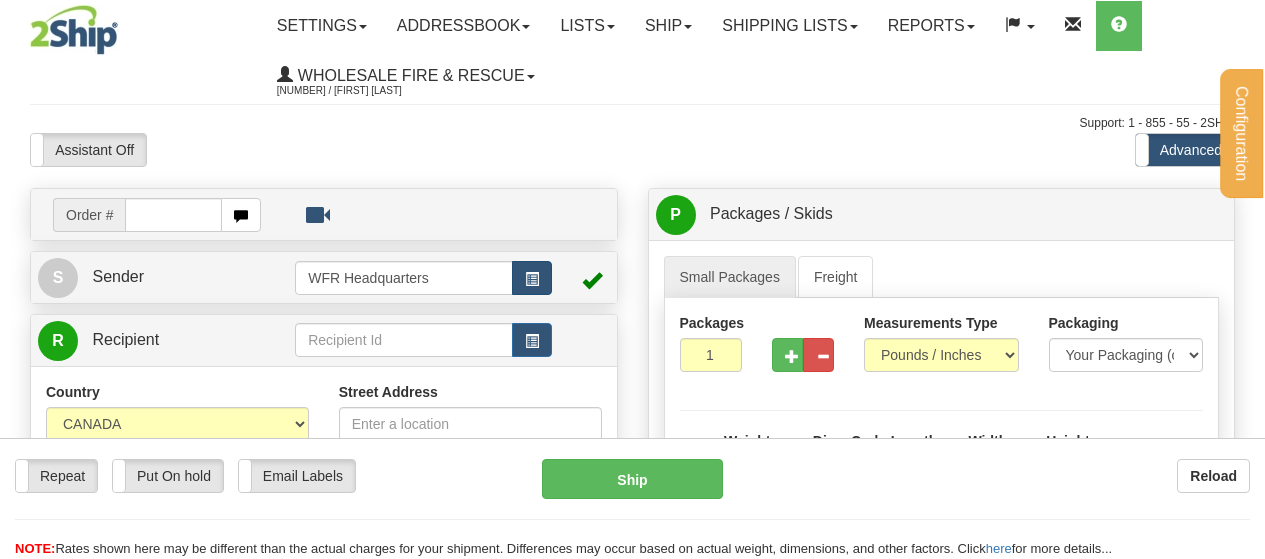 scroll, scrollTop: 0, scrollLeft: 0, axis: both 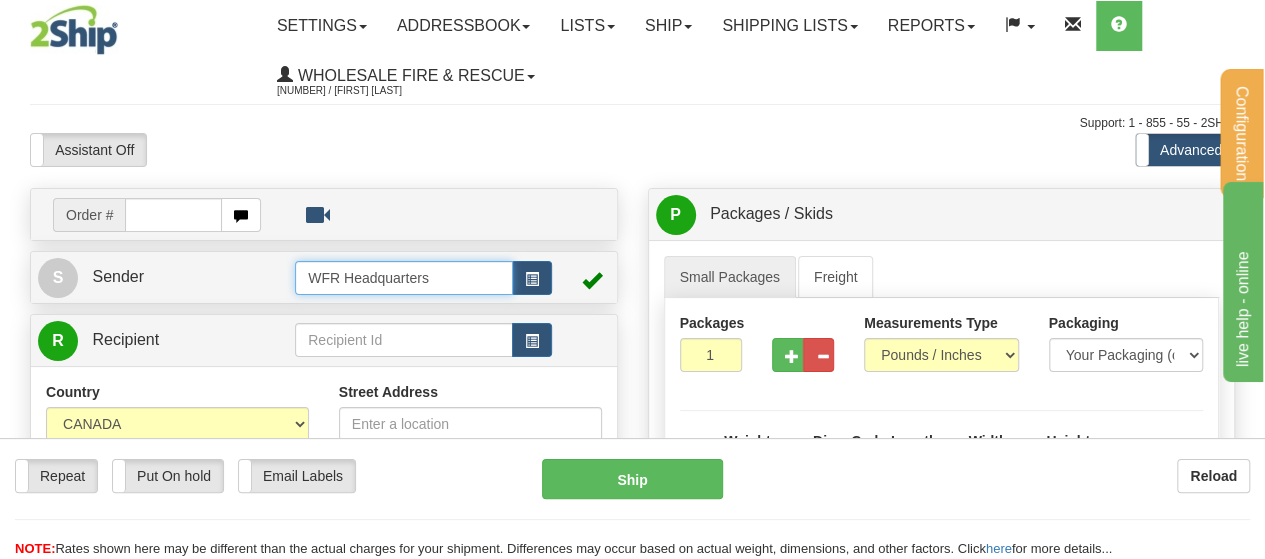 click on "WFR Headquarters" at bounding box center (404, 278) 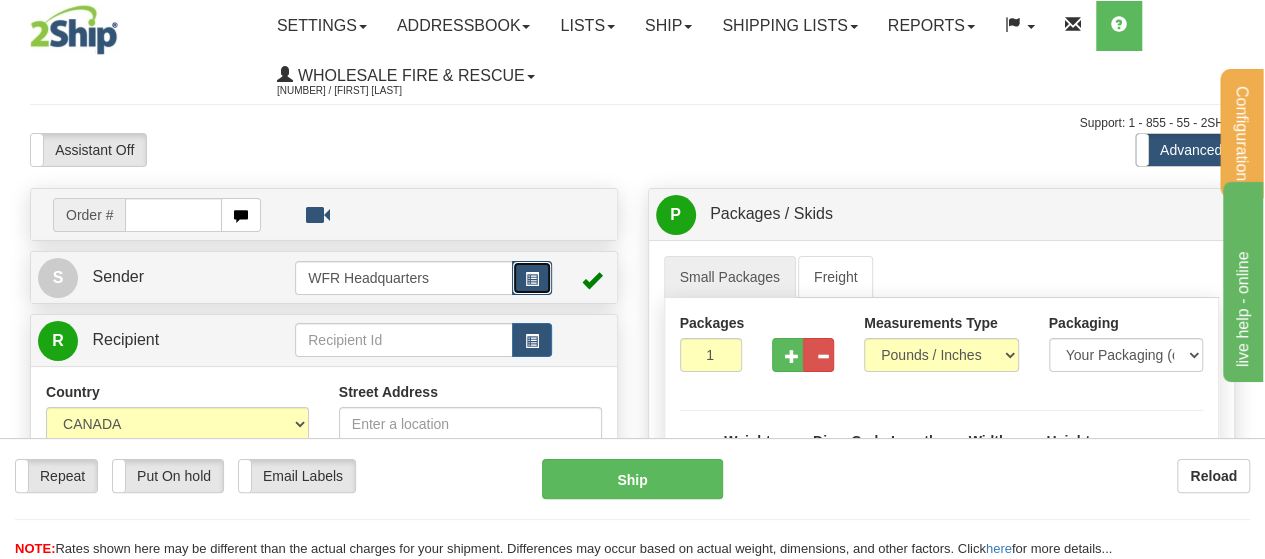 click at bounding box center [532, 279] 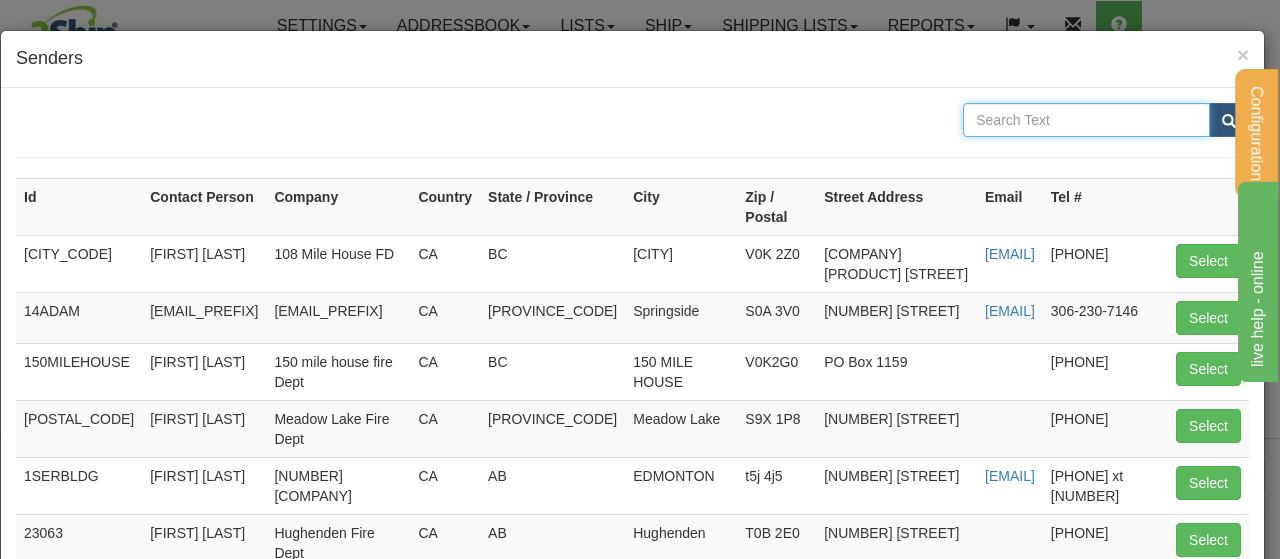 click at bounding box center [1086, 120] 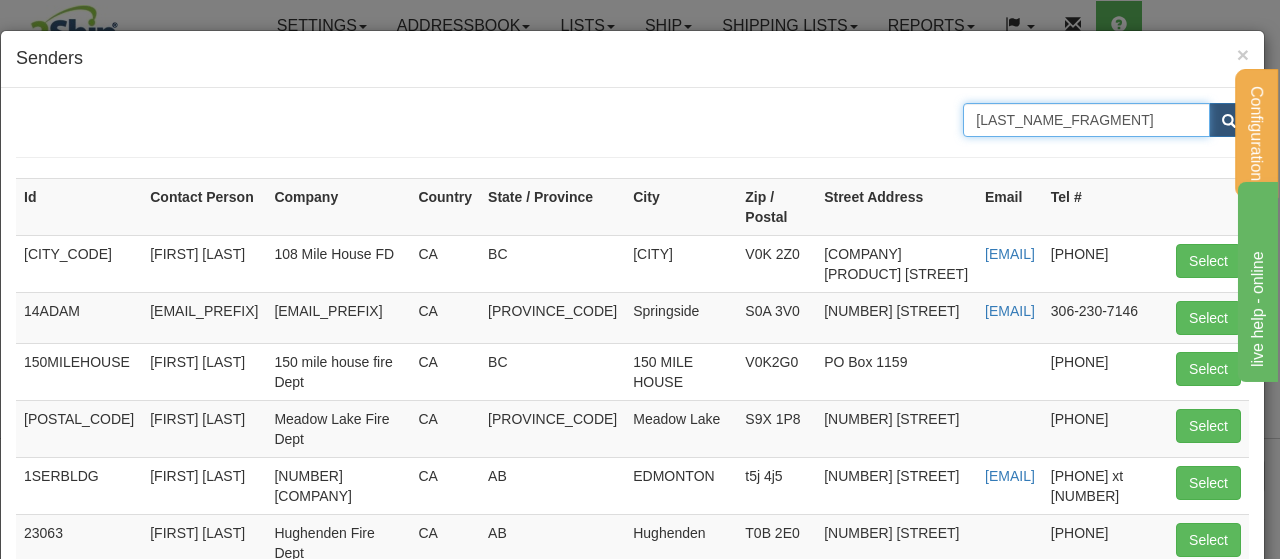 type on "[LAST_NAME]" 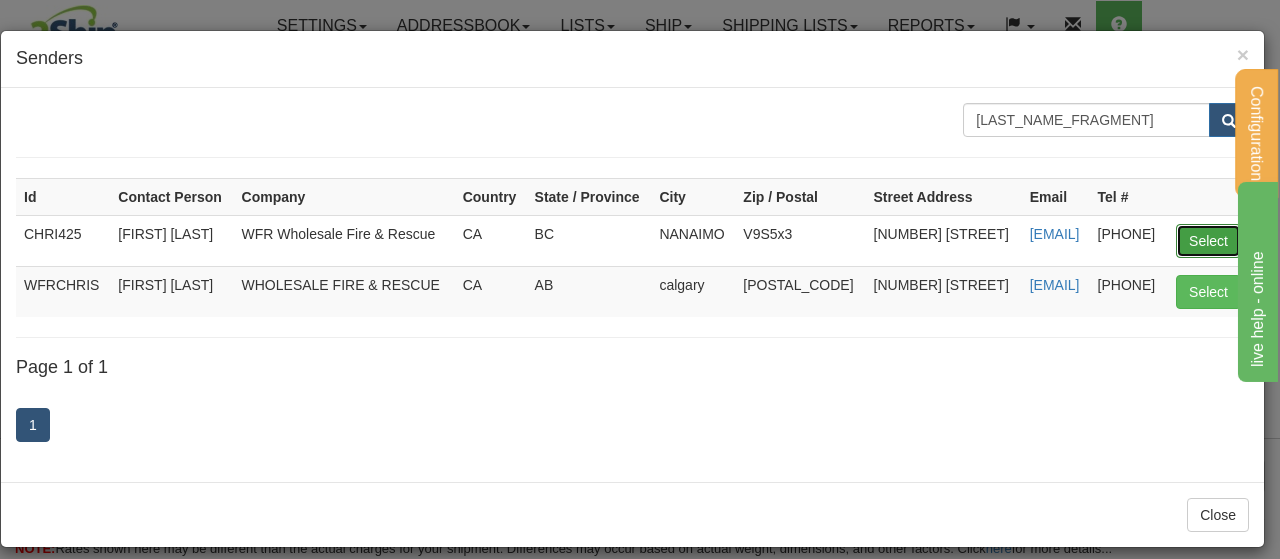 click on "Select" at bounding box center (1208, 241) 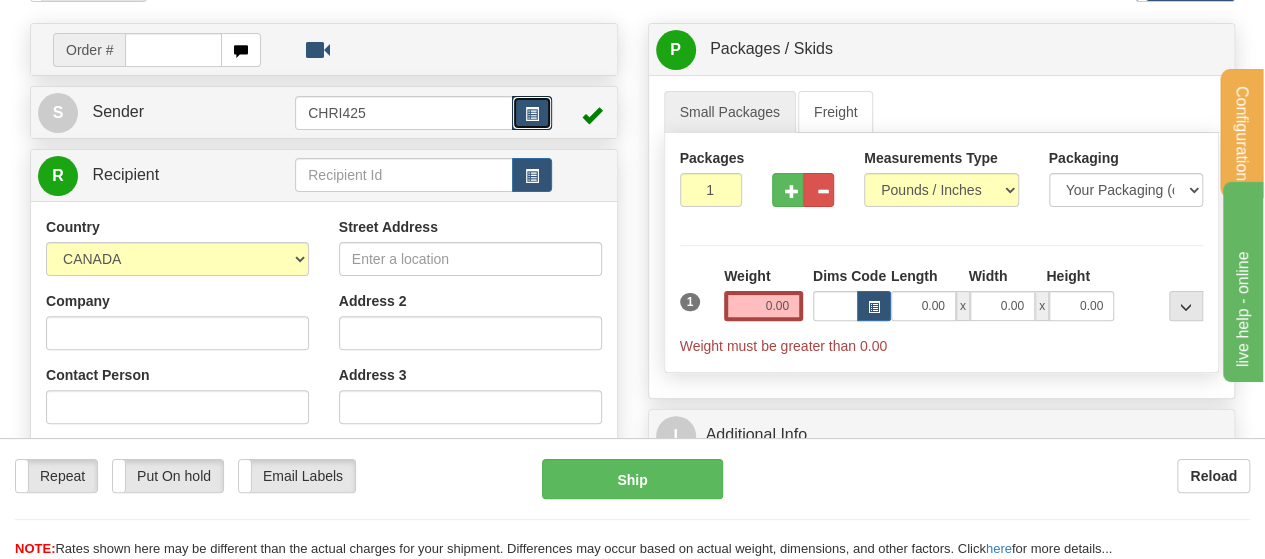 scroll, scrollTop: 76, scrollLeft: 0, axis: vertical 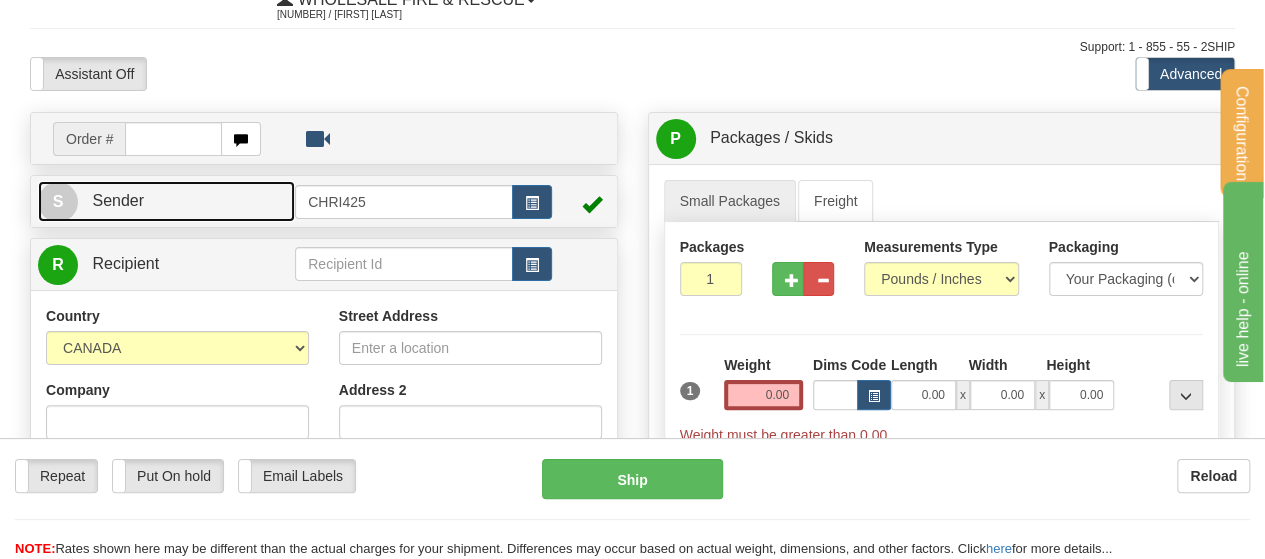 click on "S
Sender" at bounding box center [166, 201] 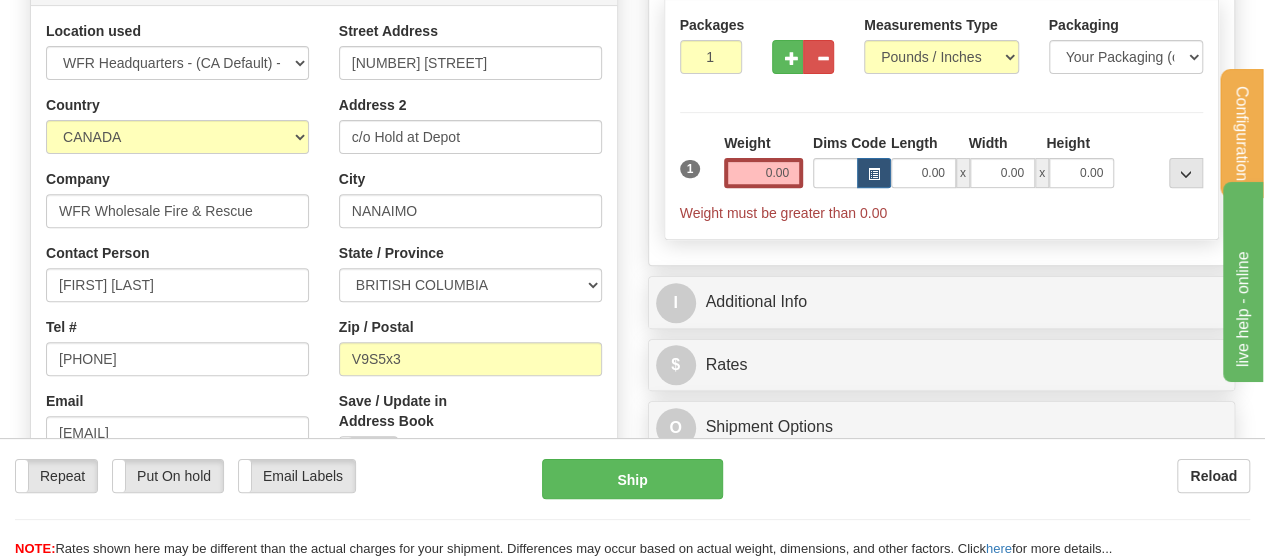 scroll, scrollTop: 291, scrollLeft: 0, axis: vertical 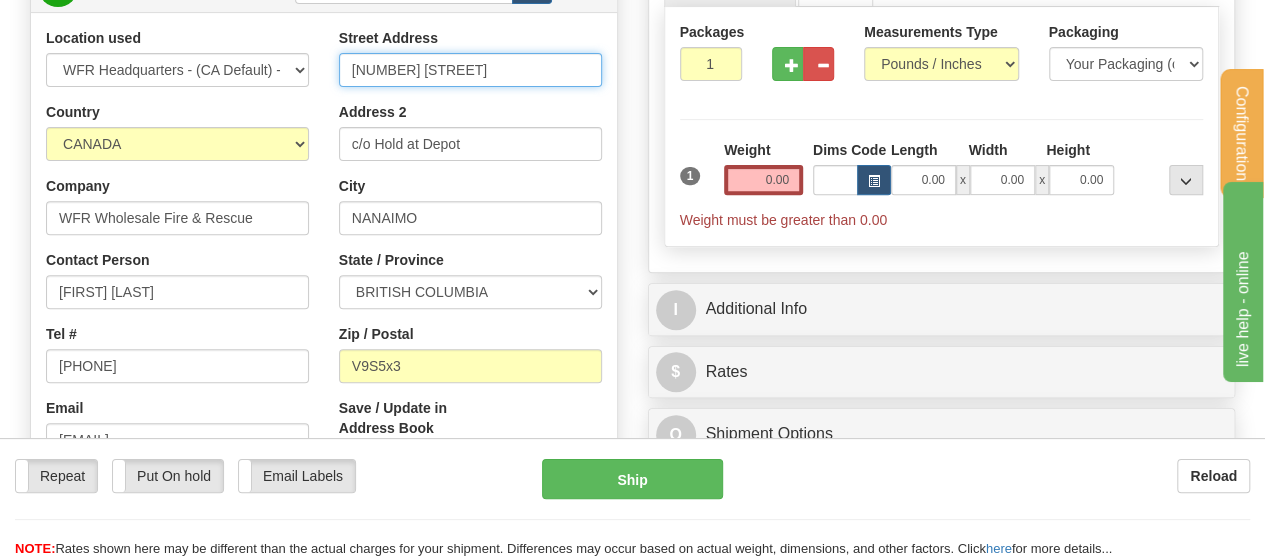 drag, startPoint x: 459, startPoint y: 67, endPoint x: 290, endPoint y: 50, distance: 169.85287 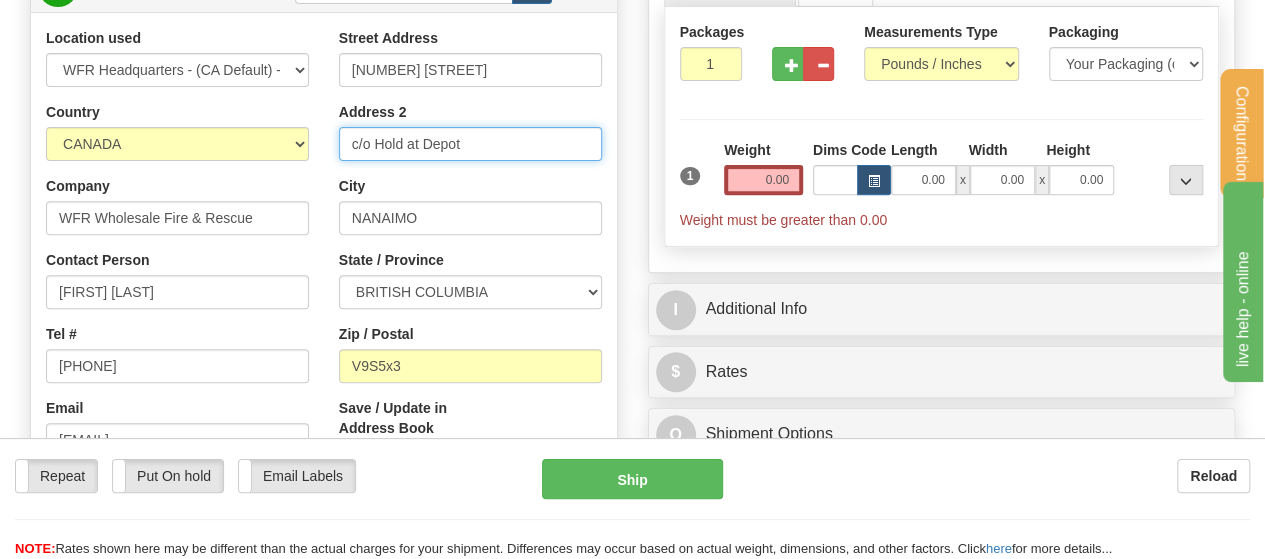 drag, startPoint x: 502, startPoint y: 132, endPoint x: 205, endPoint y: 73, distance: 302.80356 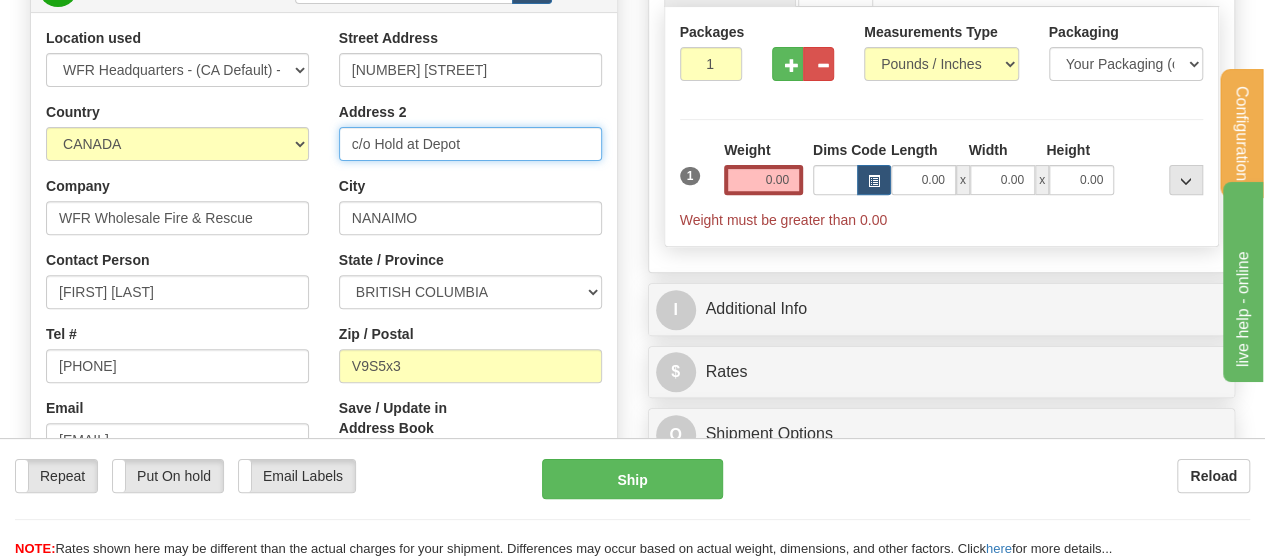 click on "Location used
WFR Headquarters - (CA Default) - (Sender Default)
Country
AFGHANISTAN
ALAND ISLANDS
ALBANIA
ALGERIA
AMERICAN SAMOA
ANDORRA
ANGOLA
ANGUILLA
ANTIGUA AND BARBUDA
ARGENTINA
ARMENIA
ARUBA
AUSTRALIA
AUSTRIA
AZERBAIJAN
AZORES
BAHAMAS
BAHRAIN
BANGLADESH
BARBADOS
BELARUS
BELGIUM
BELIZE
BENIN
BERMUDA
BHUTAN
BOLIVIA
BONAIRE, SAINT EUSTATIUS AND SABA
BOSNIA
BOTSWANA
BOUVET ISLAND
BRAZIL
BRITISH INDIAN OCEAN TERRITORY
BRITISH VIRGIN ISLANDS
BRUNEI
BULGARIA
BURKINA FASO
BURUNDI
CAMBODIA
CAMEROON
CANADA
CANARY ISLANDS
CAPE VERDE
CAYMAN ISLANDS
CENTRAL AFRICAN REPUBLIC
CHAD
CHILE
CHINA
CHRISTMAS ISLAND
COCOS (KEELING) ISLANDS
COLOMBIA
COMOROS
CONGO
CONGO, DEMOCRATIC REPUBLIC OF
COOK ISLANDS
COSTA RICA" at bounding box center [324, 332] 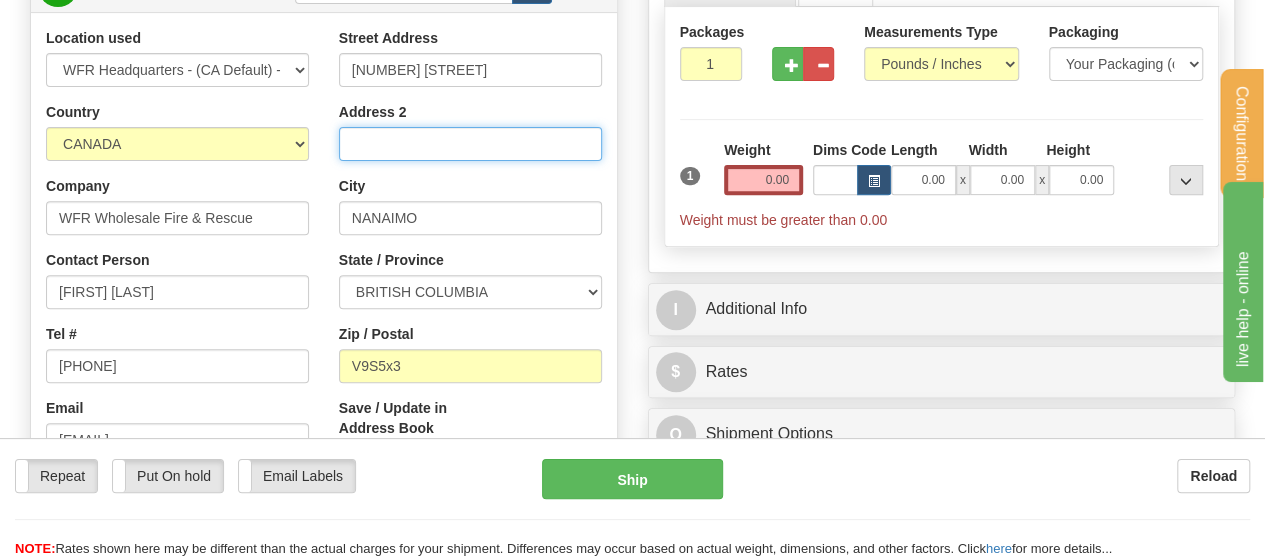 type 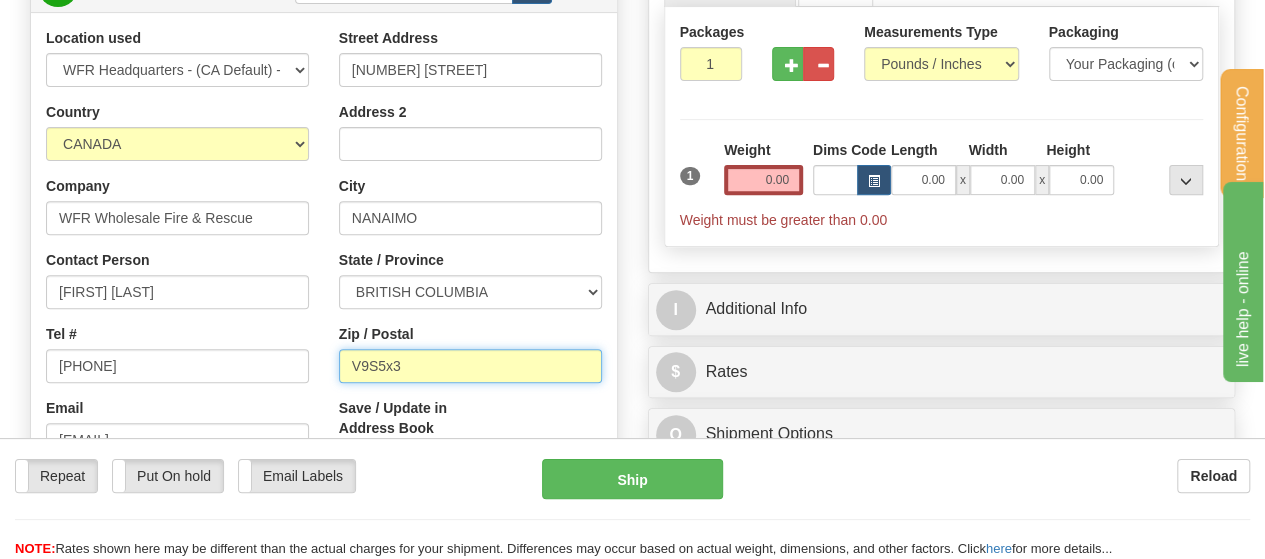 drag, startPoint x: 442, startPoint y: 370, endPoint x: 370, endPoint y: 372, distance: 72.02777 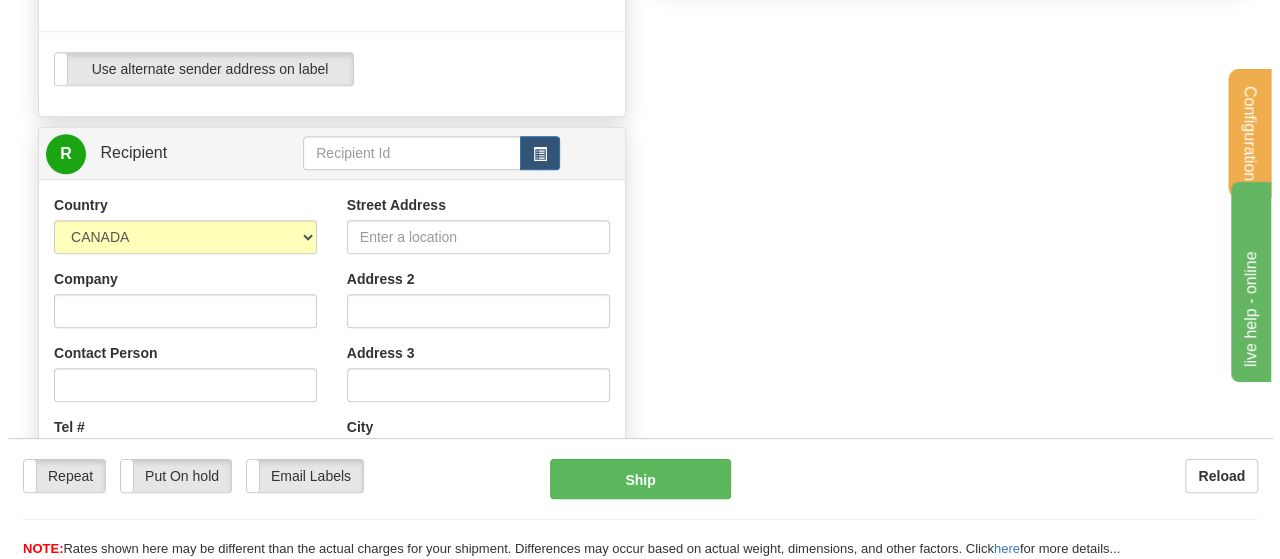 scroll, scrollTop: 822, scrollLeft: 0, axis: vertical 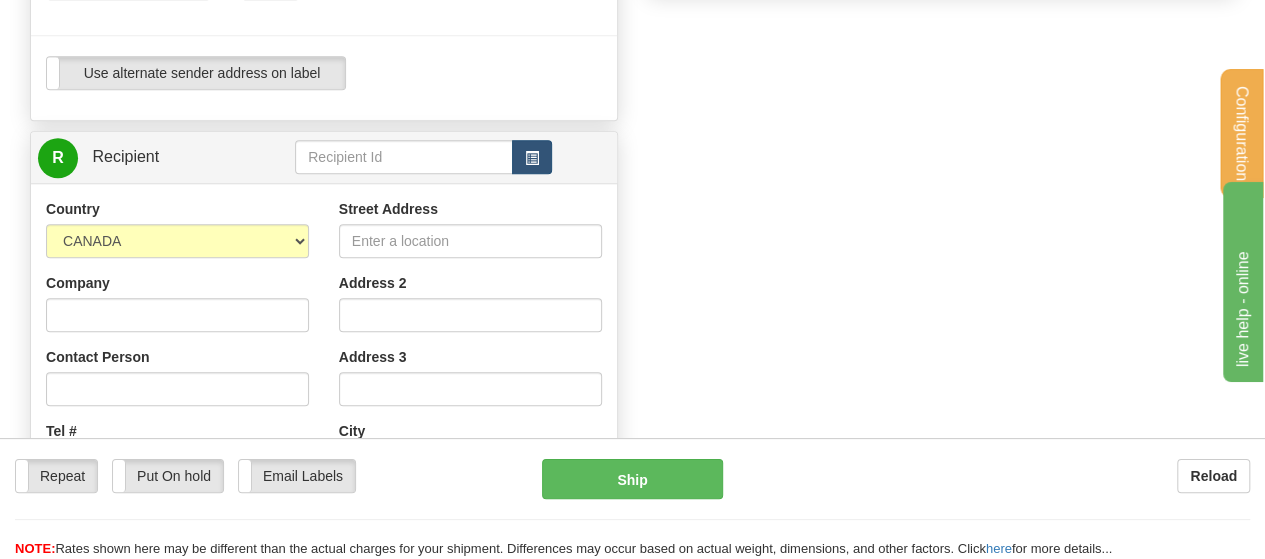 type on "[POSTAL_CODE]" 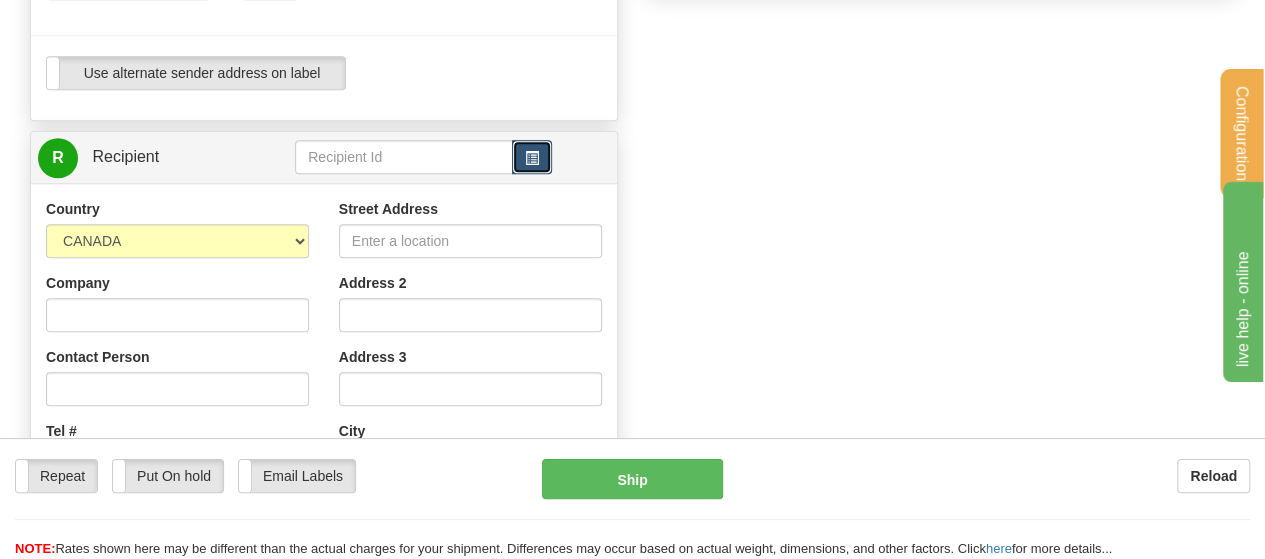 click at bounding box center (532, 157) 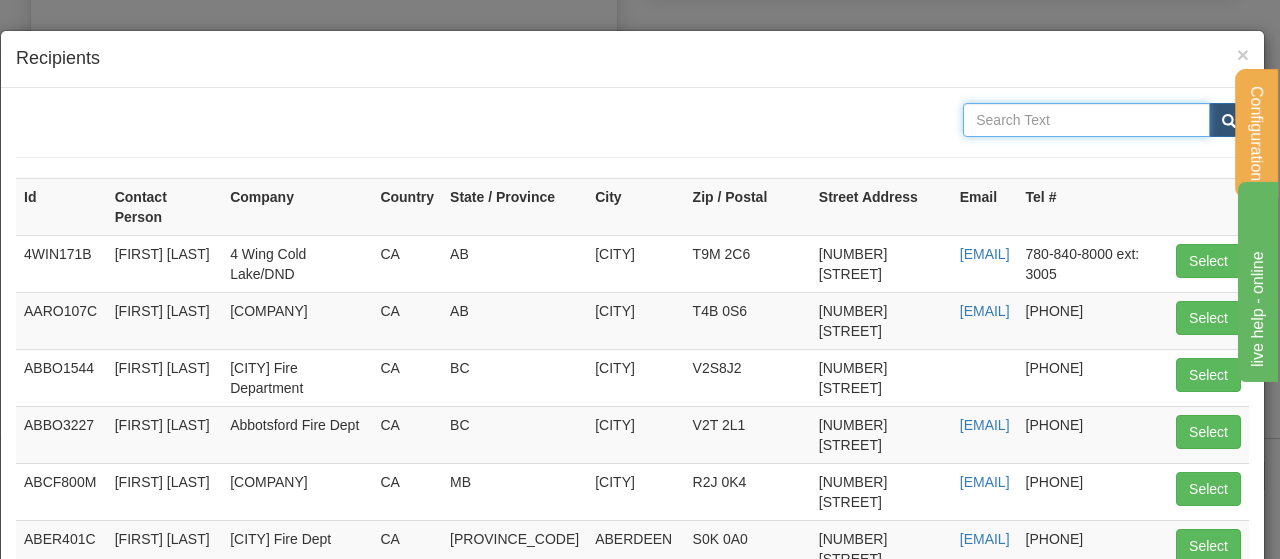 click at bounding box center (1086, 120) 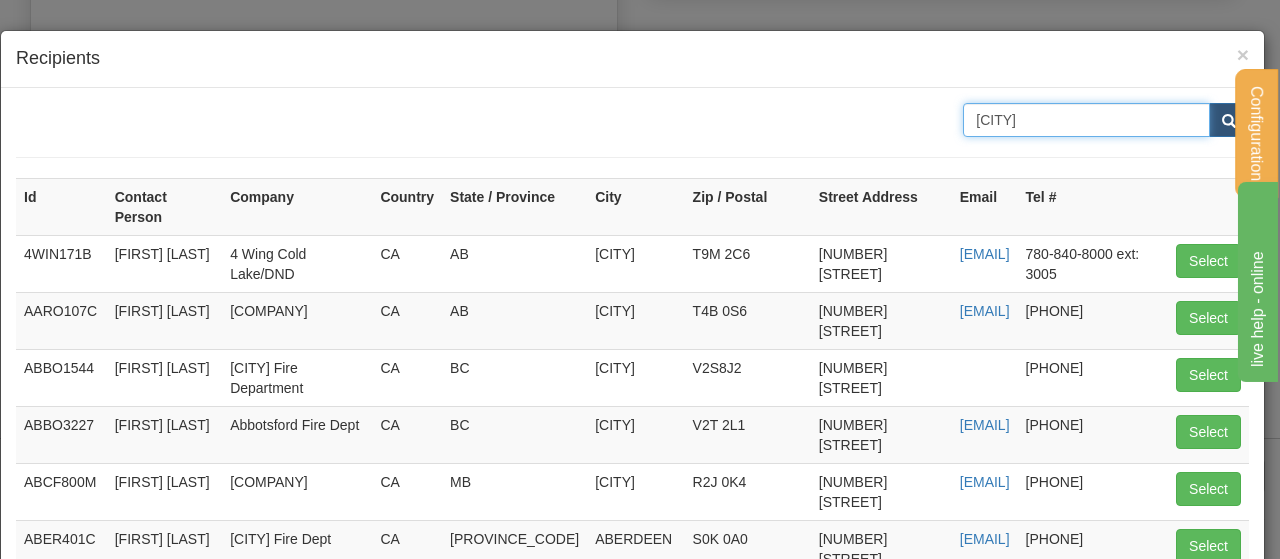 type on "esquimalt" 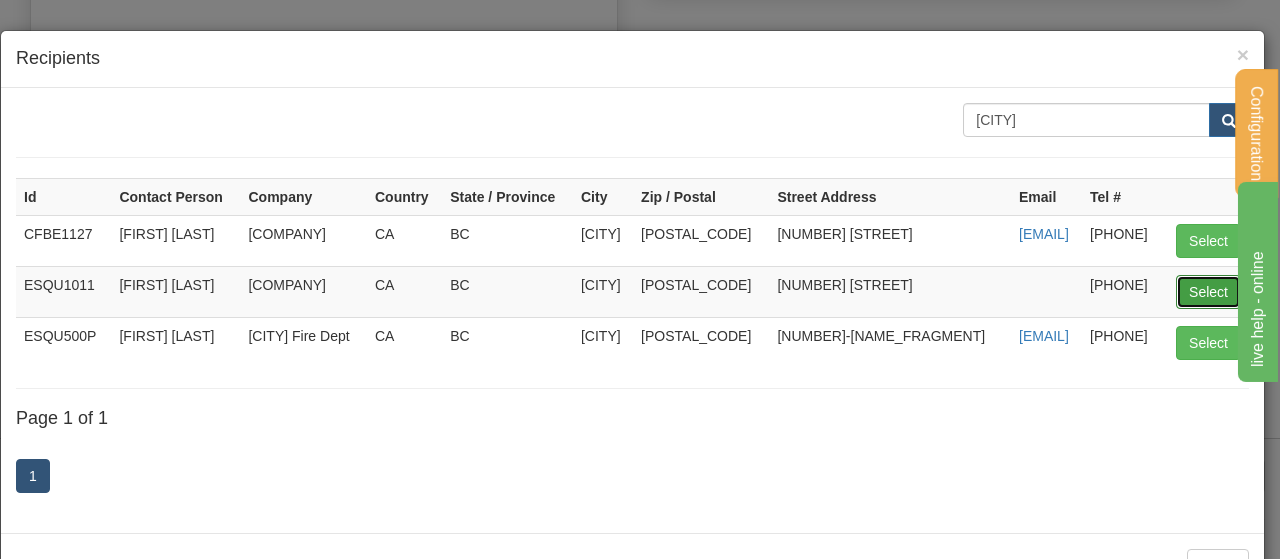 click on "Select" at bounding box center (1208, 292) 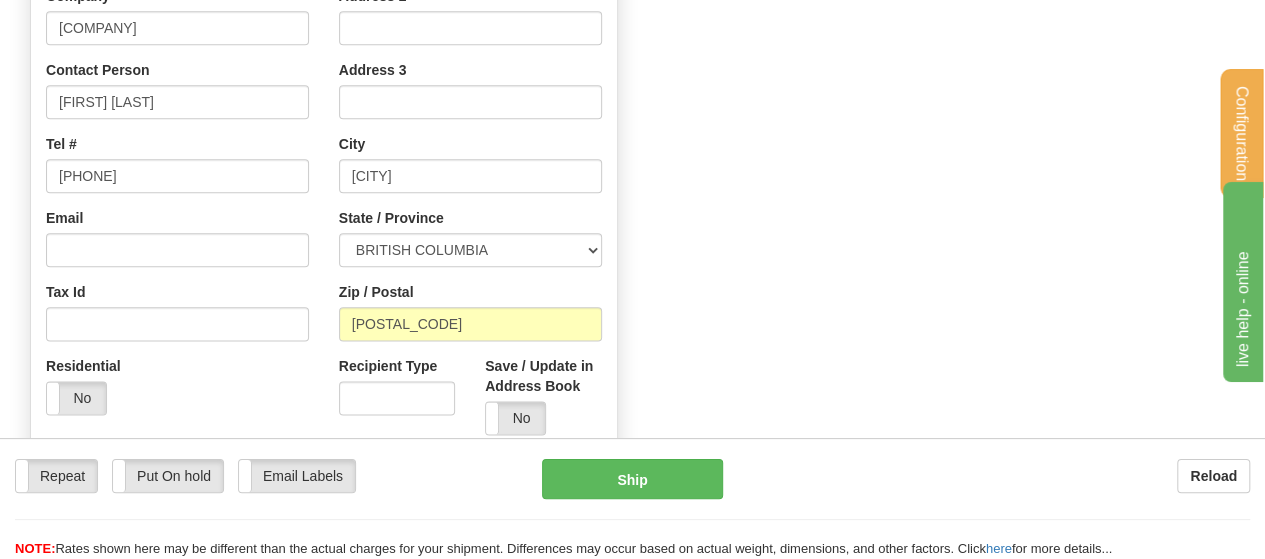 scroll, scrollTop: 1110, scrollLeft: 0, axis: vertical 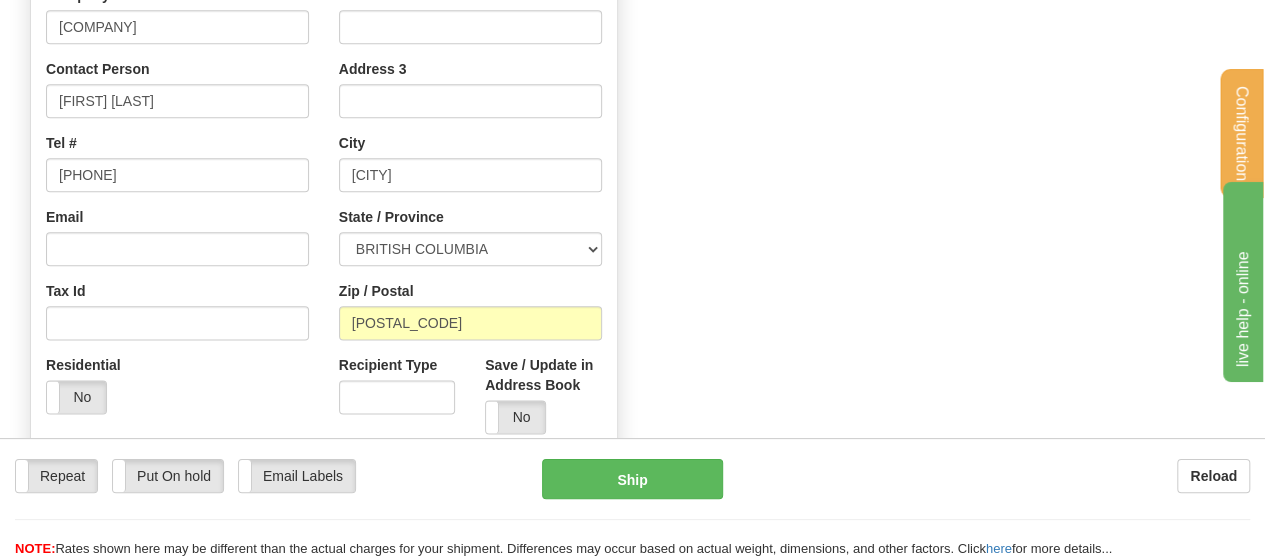 type on "0.00" 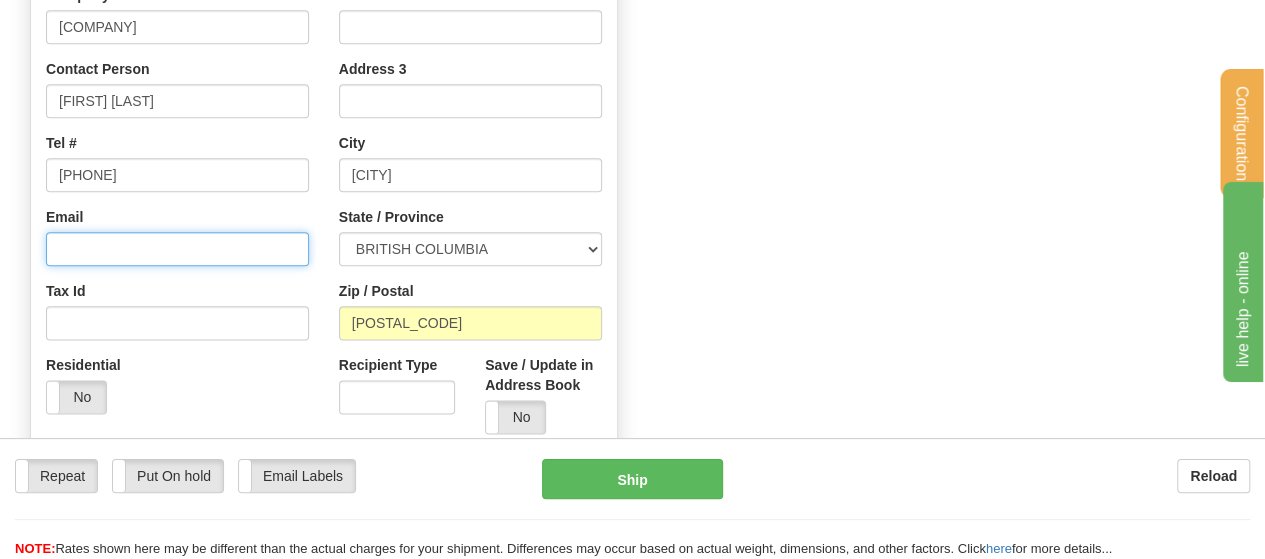 paste on "Neal.Widdifield@esquimalt.ca" 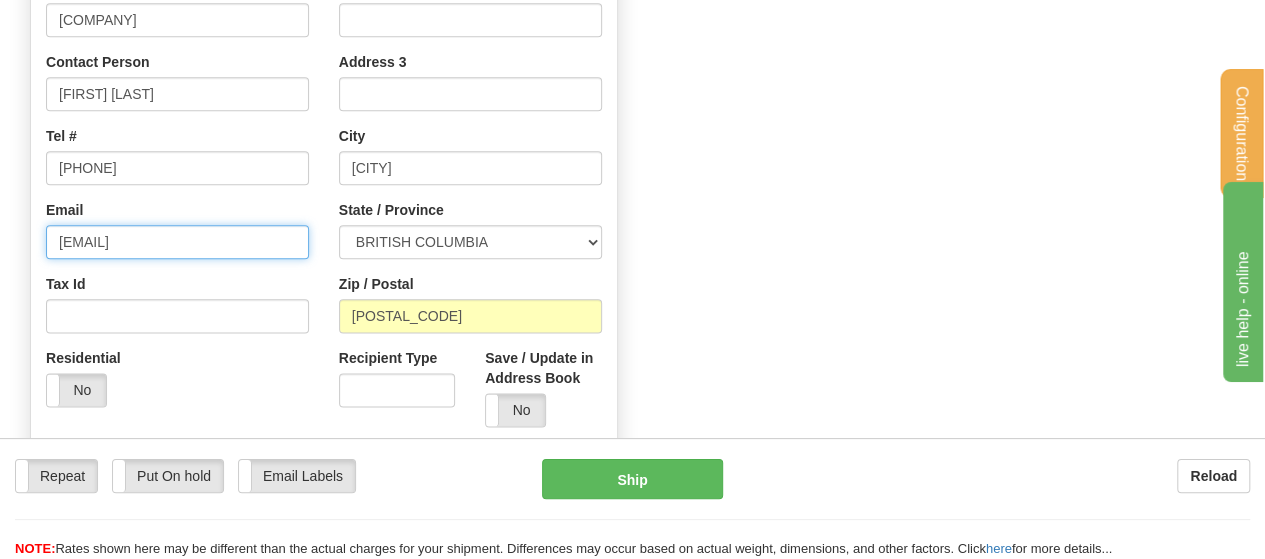 scroll, scrollTop: 1178, scrollLeft: 0, axis: vertical 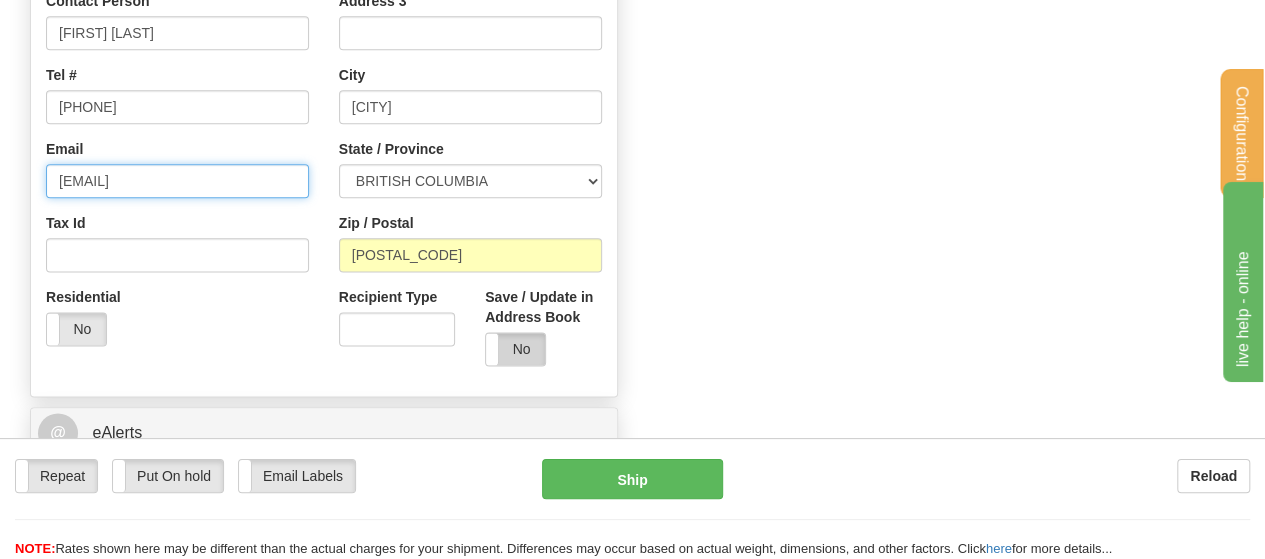 type on "Neal.Widdifield@esquimalt.ca" 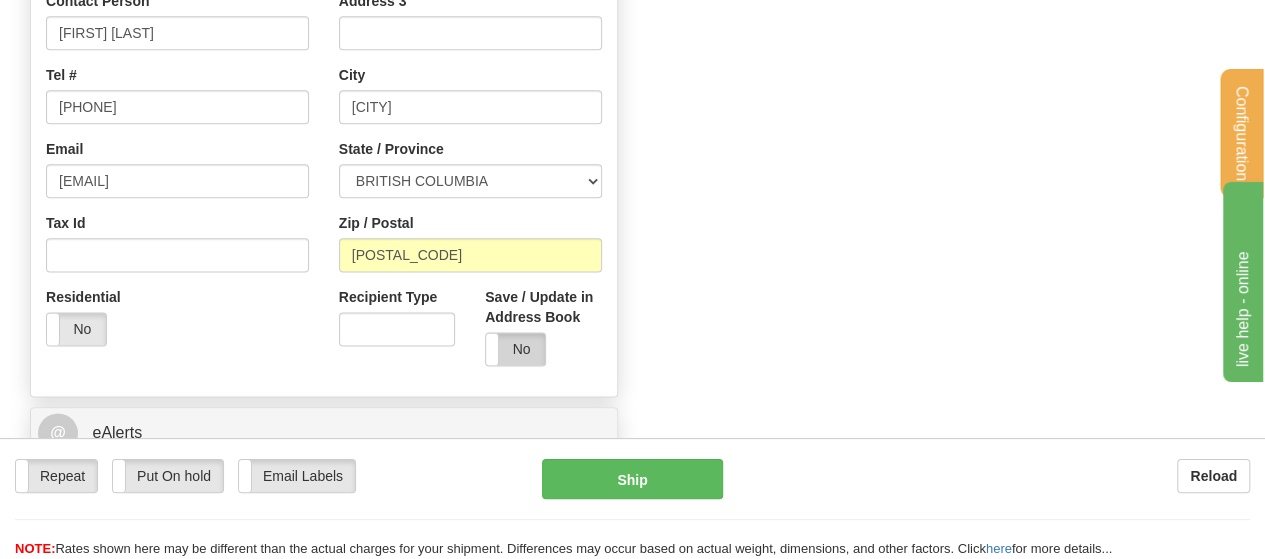 click on "No" at bounding box center [515, 349] 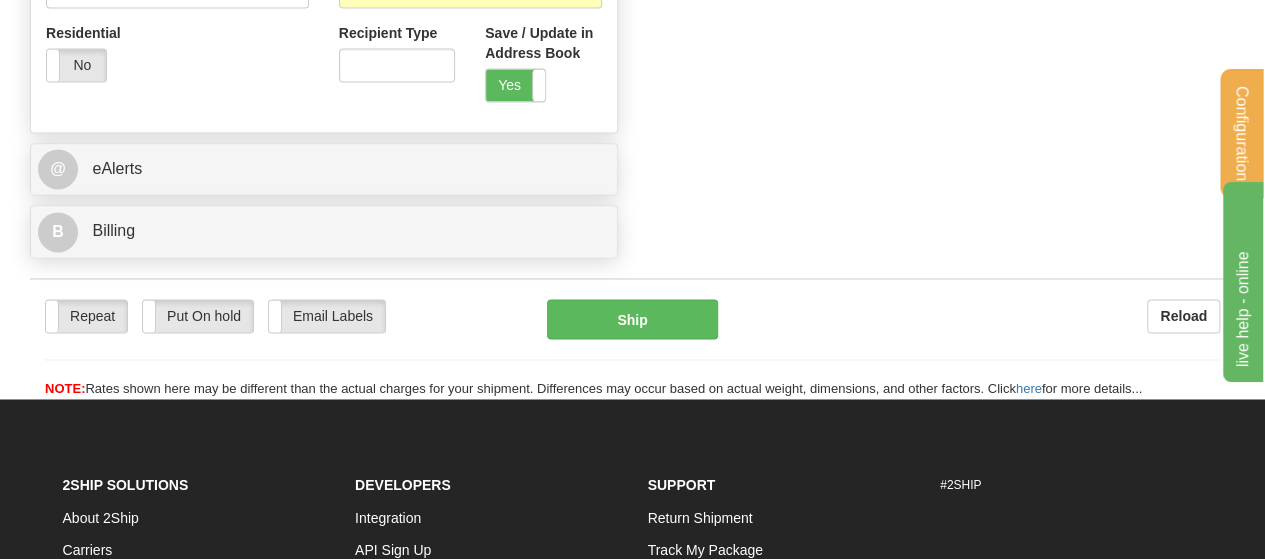 scroll, scrollTop: 1443, scrollLeft: 0, axis: vertical 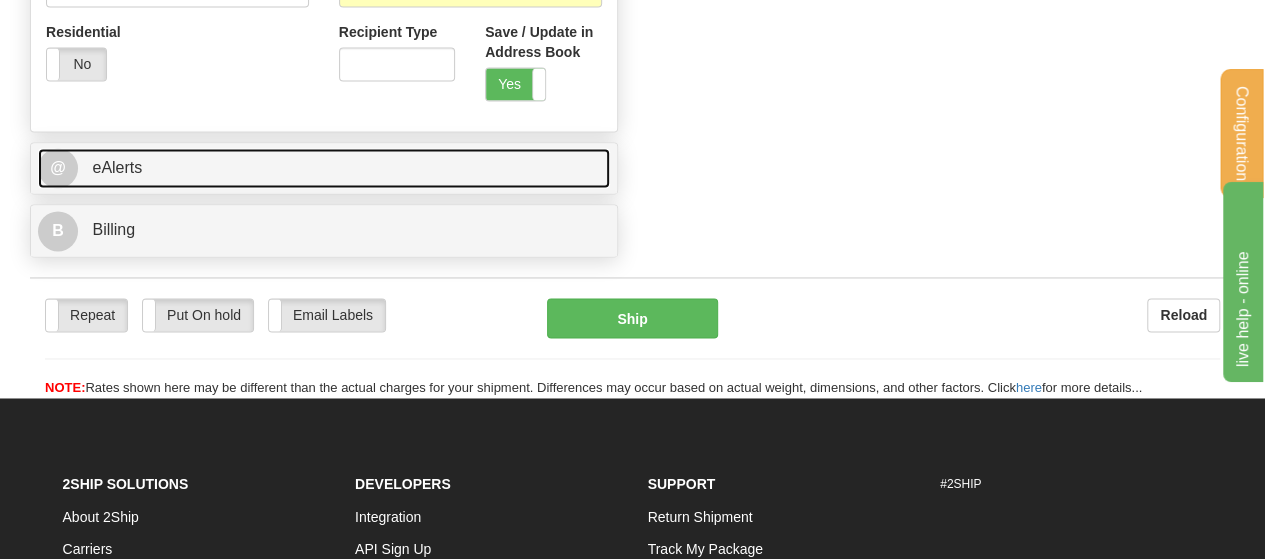 click on "@
eAlerts" at bounding box center [324, 168] 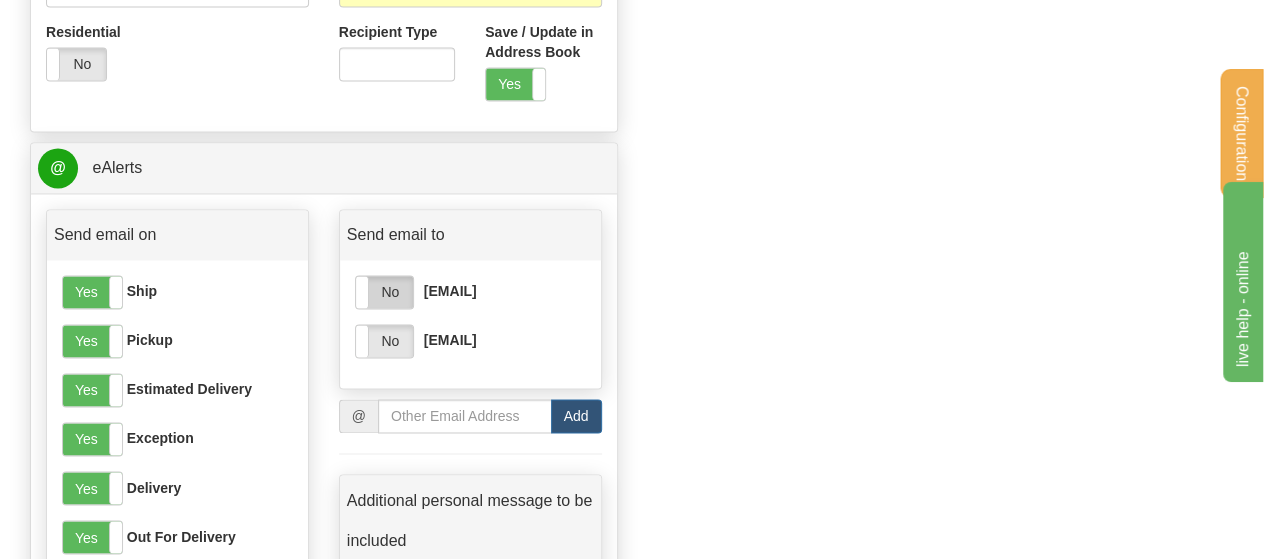 click on "No" at bounding box center (384, 292) 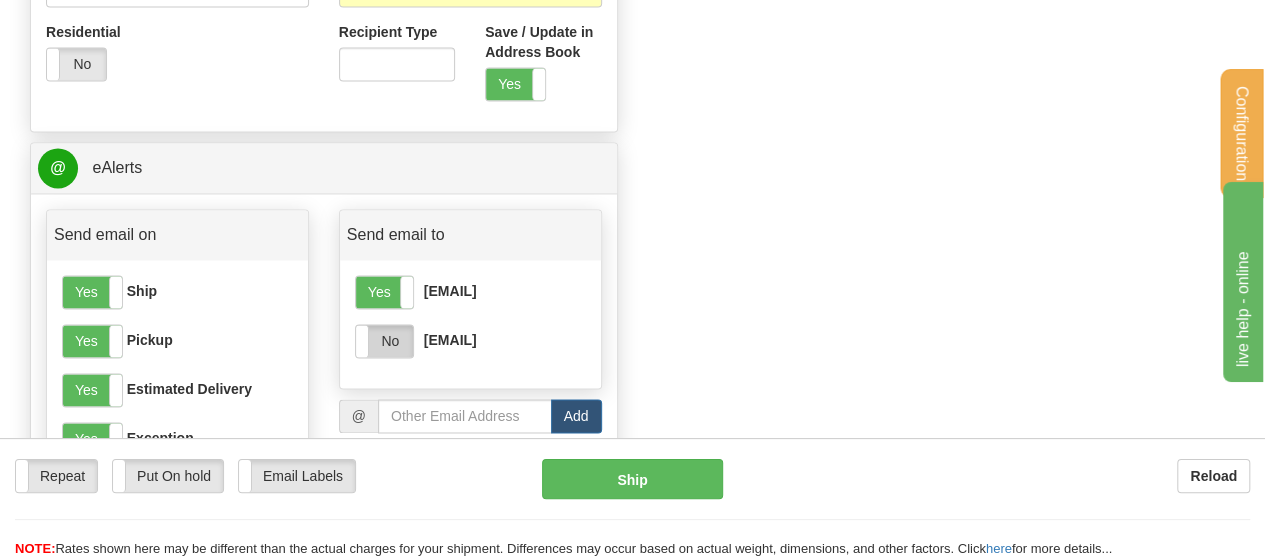 click on "No" at bounding box center [384, 341] 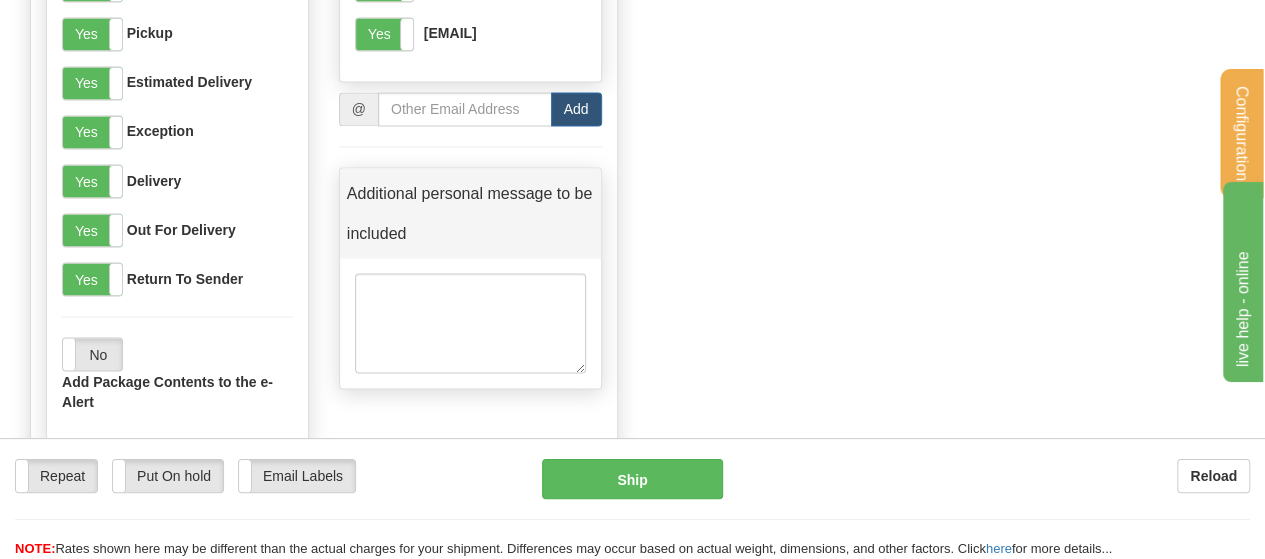 scroll, scrollTop: 1751, scrollLeft: 0, axis: vertical 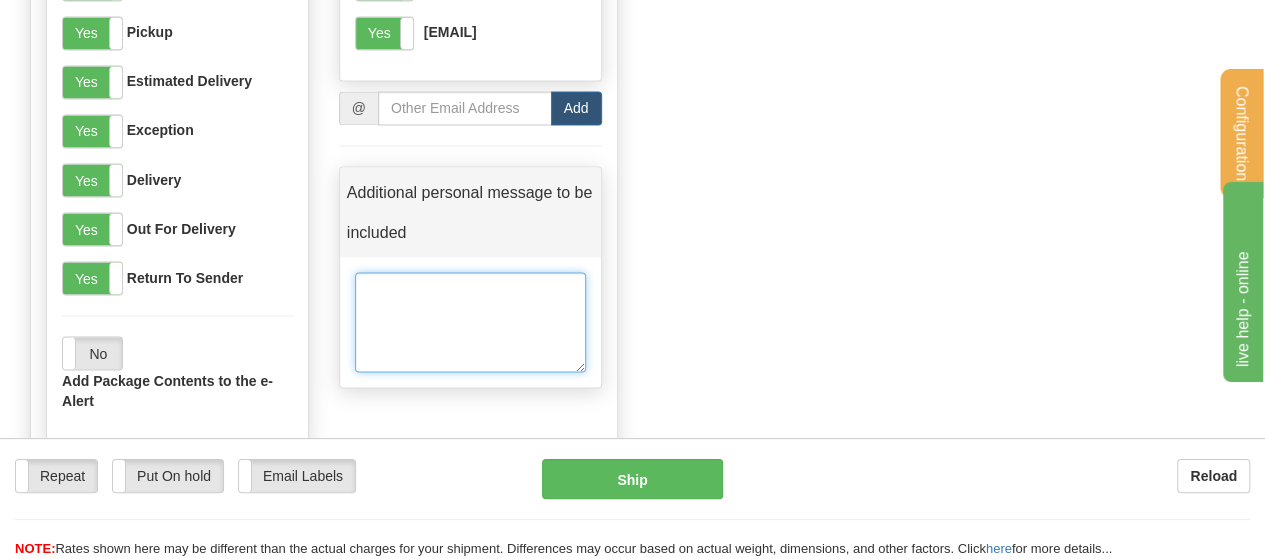 click at bounding box center (470, 322) 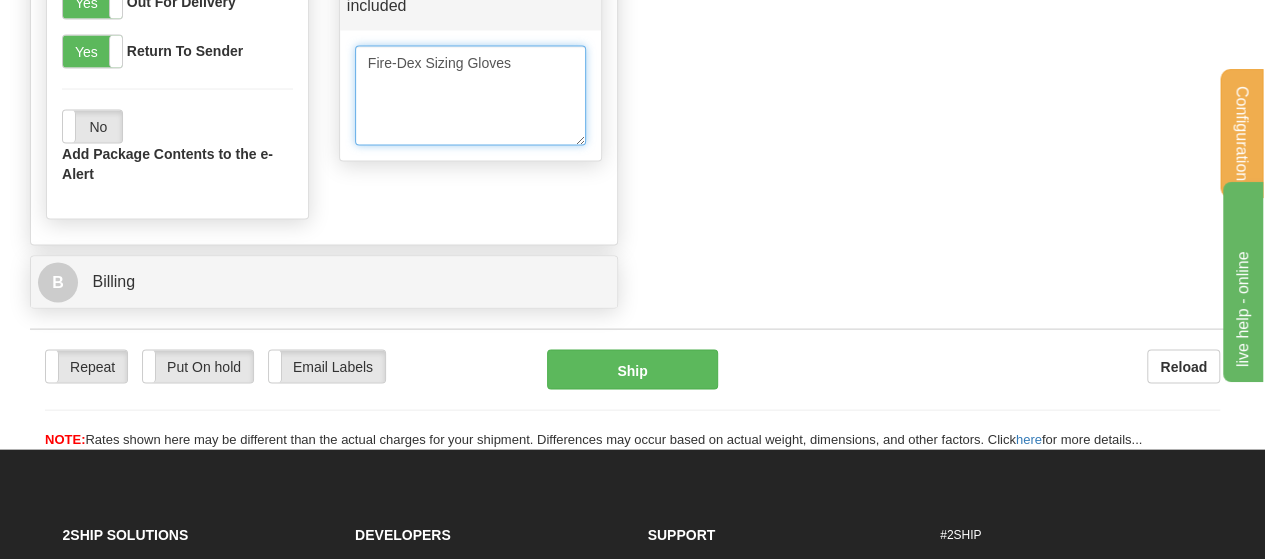 scroll, scrollTop: 1980, scrollLeft: 0, axis: vertical 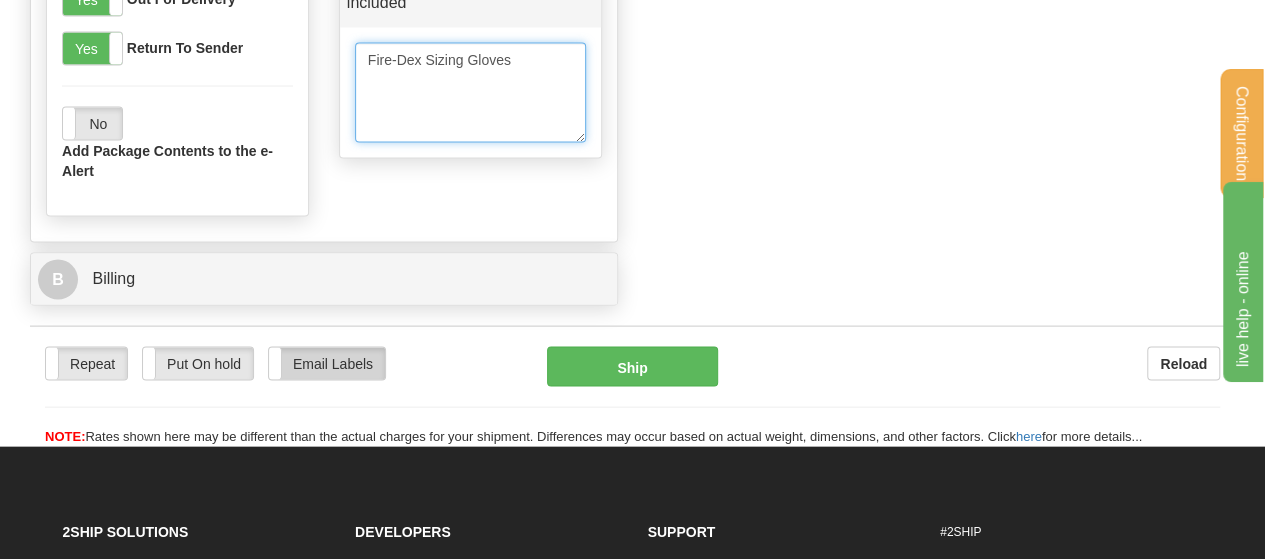 type on "Fire-Dex Sizing Gloves" 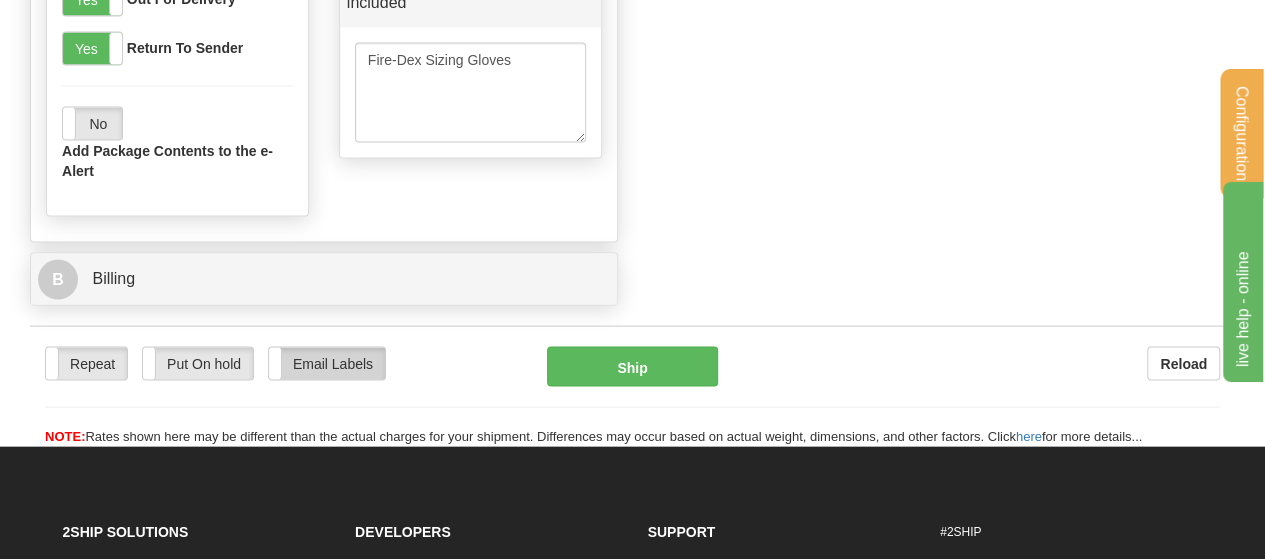 click on "Email Labels" at bounding box center (327, 364) 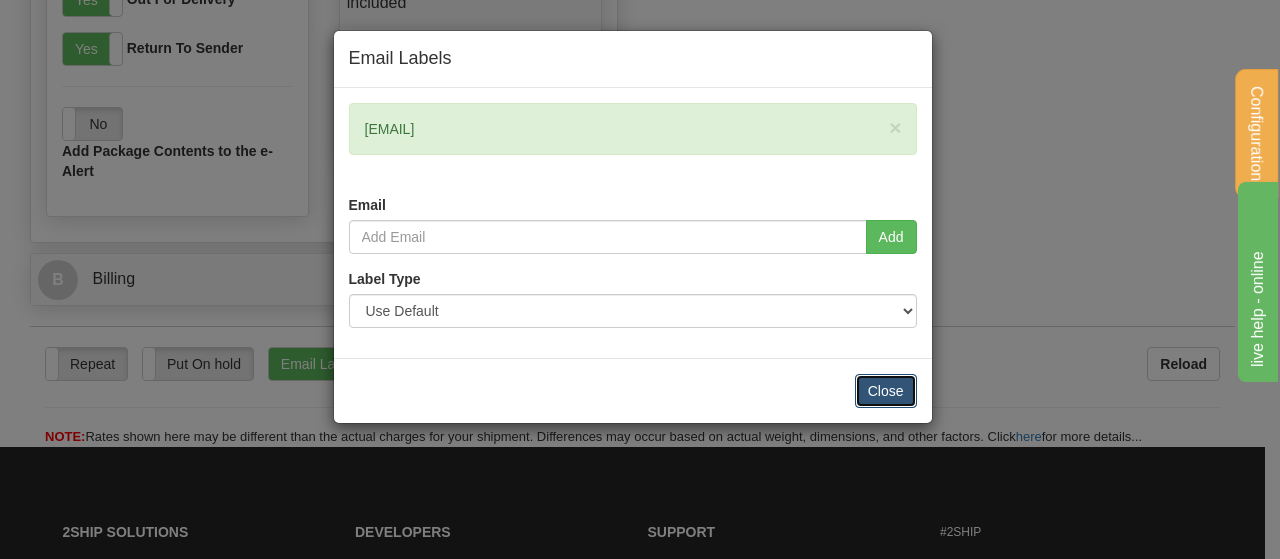 click on "Close" at bounding box center (886, 391) 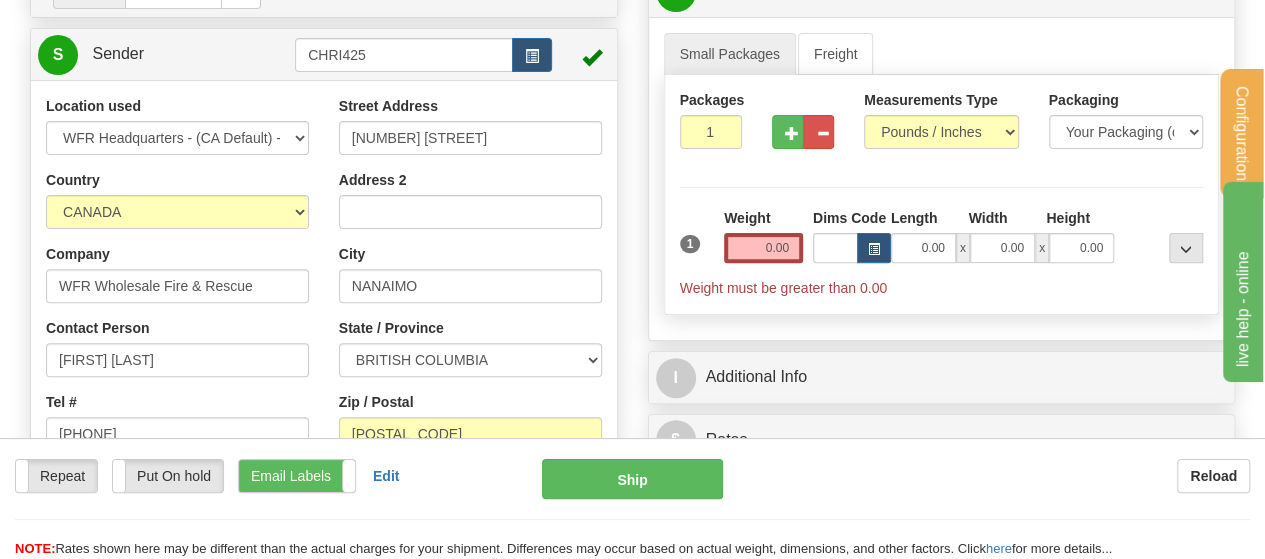 scroll, scrollTop: 247, scrollLeft: 0, axis: vertical 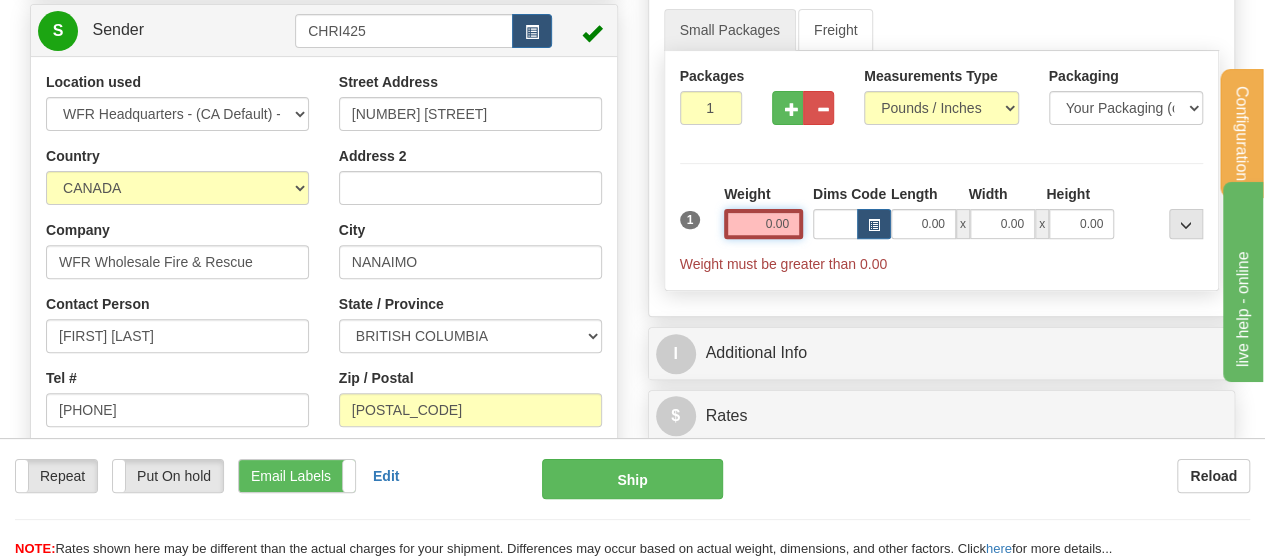 click on "0.00" at bounding box center (763, 224) 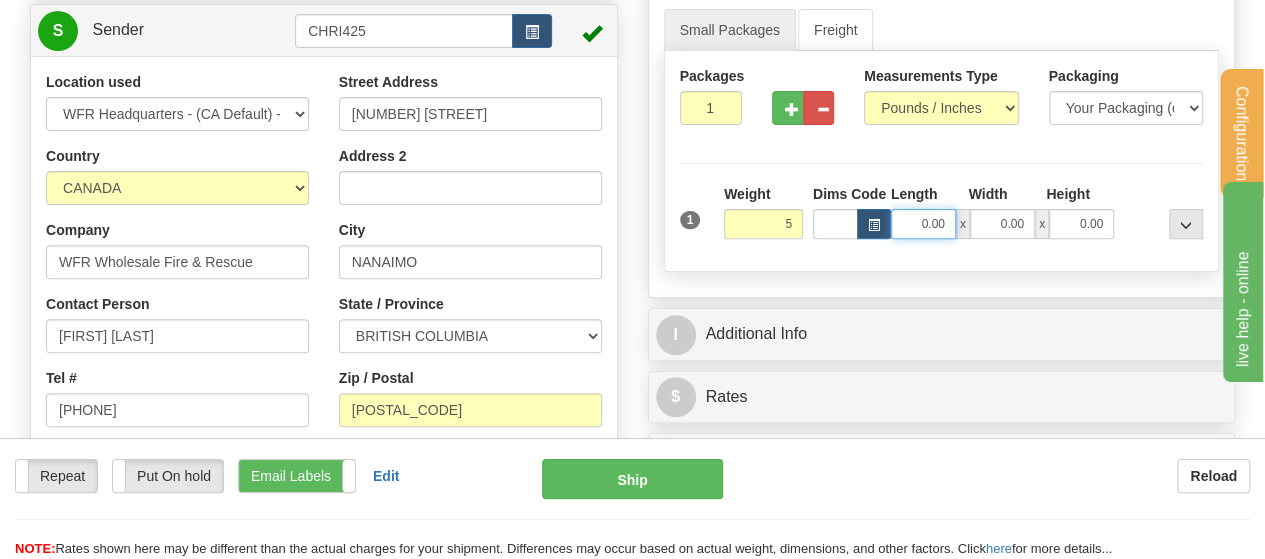 type on "5.00" 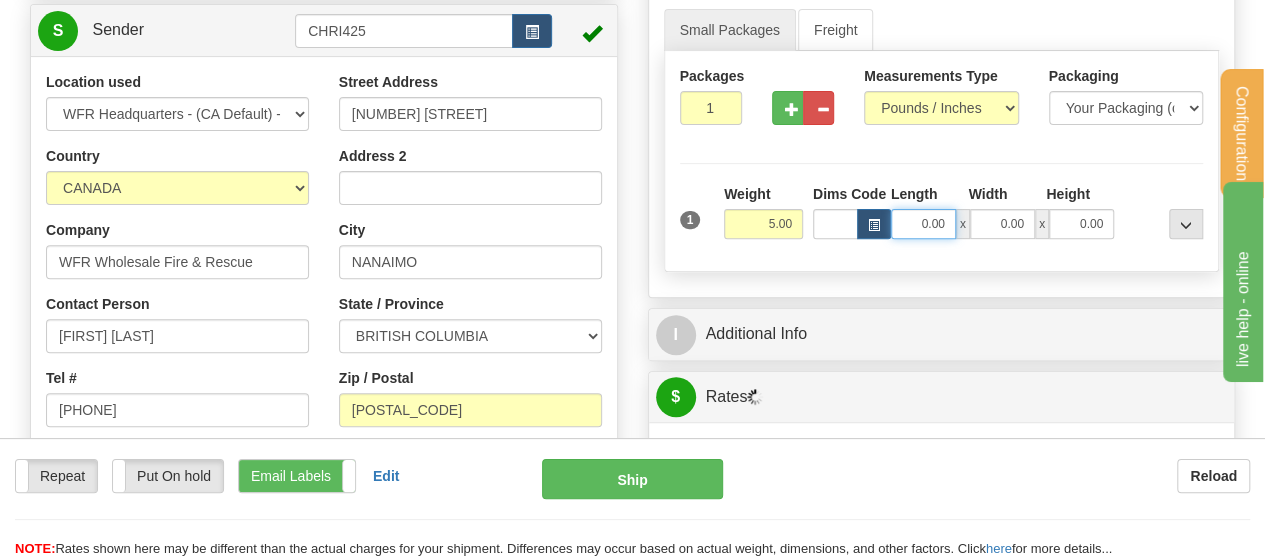 click on "0.00" at bounding box center [923, 224] 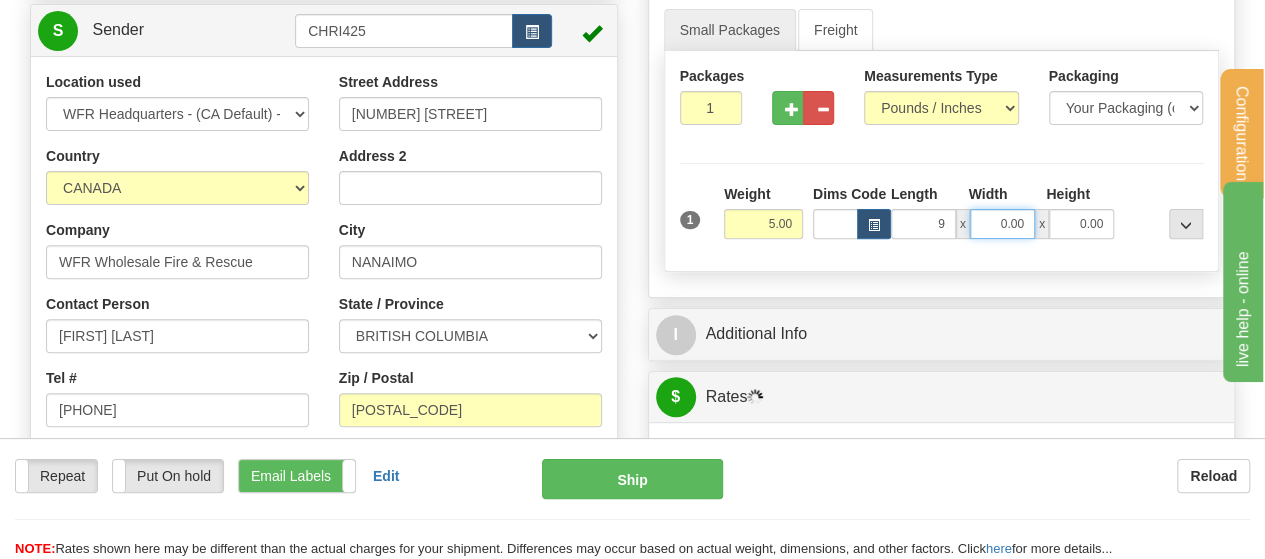 type on "9.00" 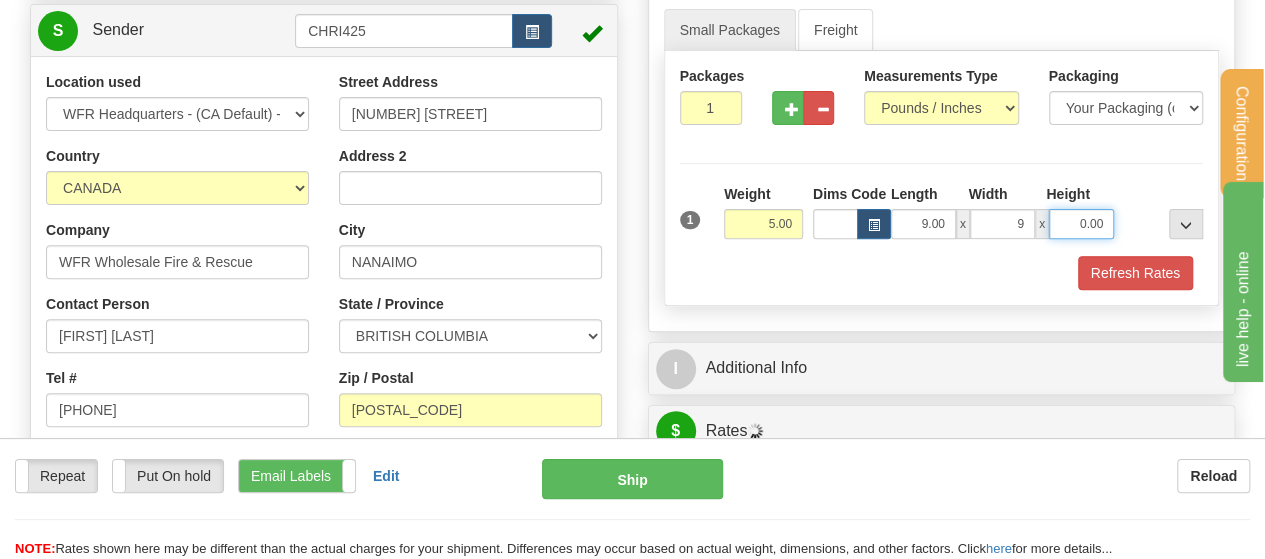 type on "9.00" 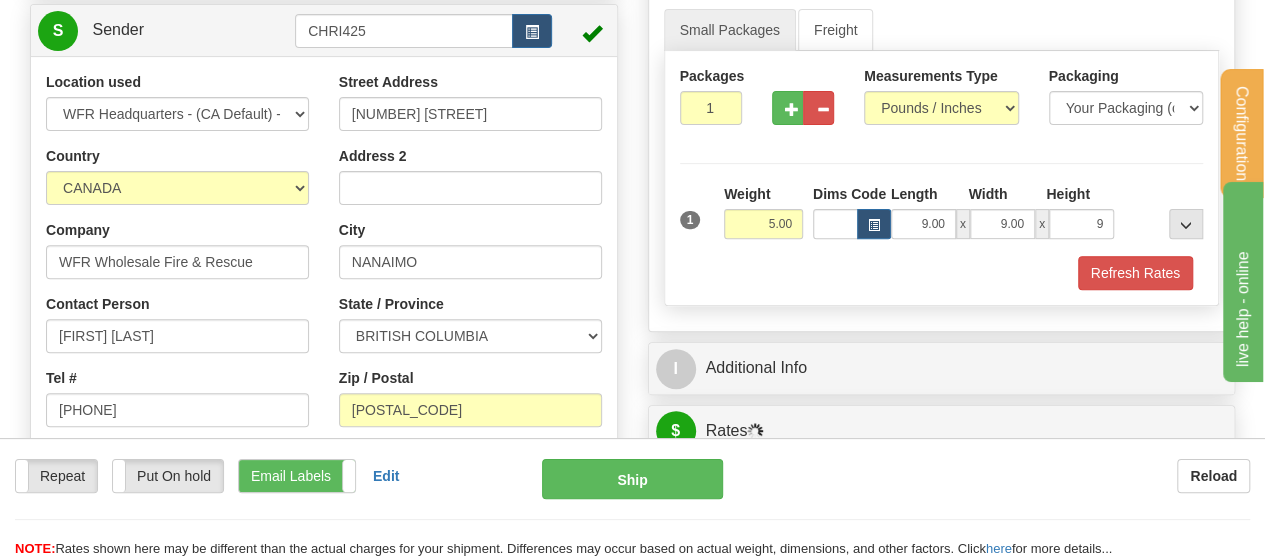 type on "9.00" 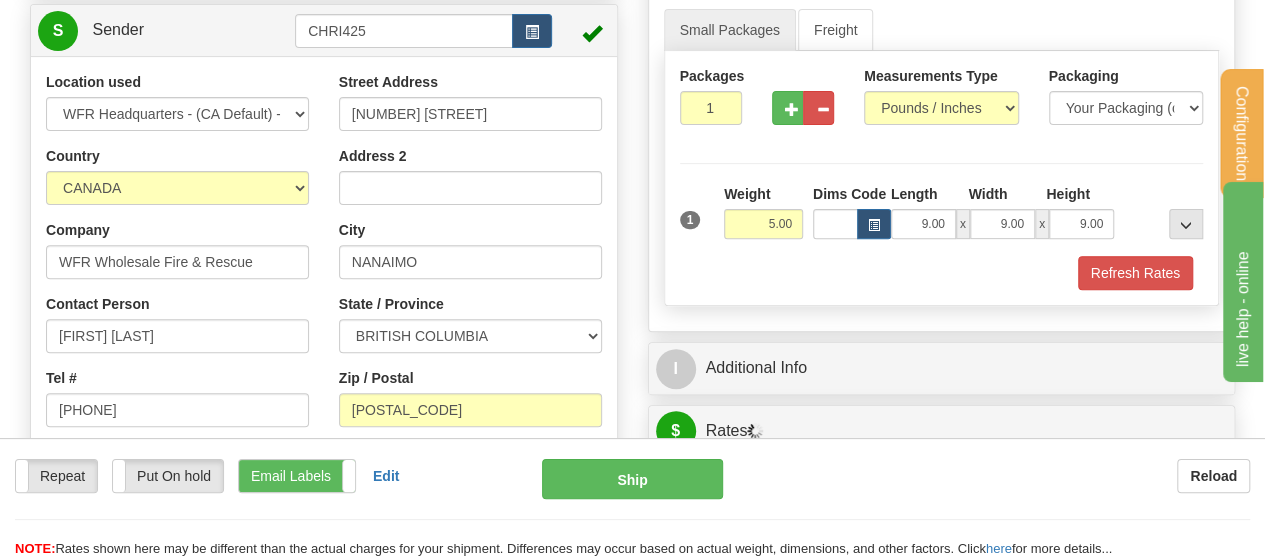 click on "Refresh Rates" at bounding box center (942, 273) 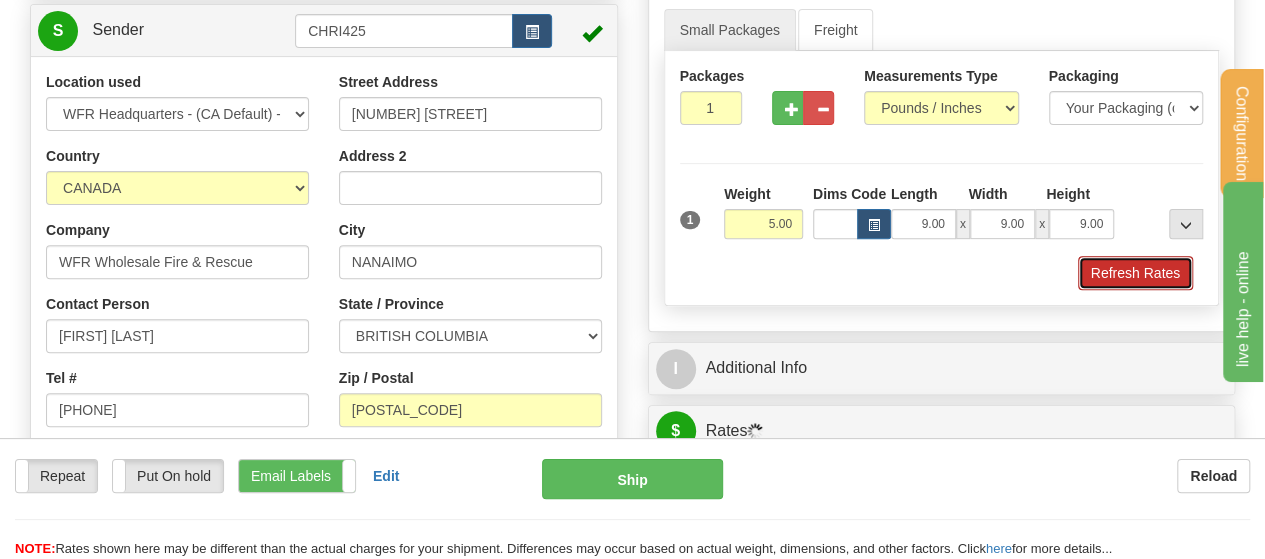click on "Refresh Rates" at bounding box center [1135, 273] 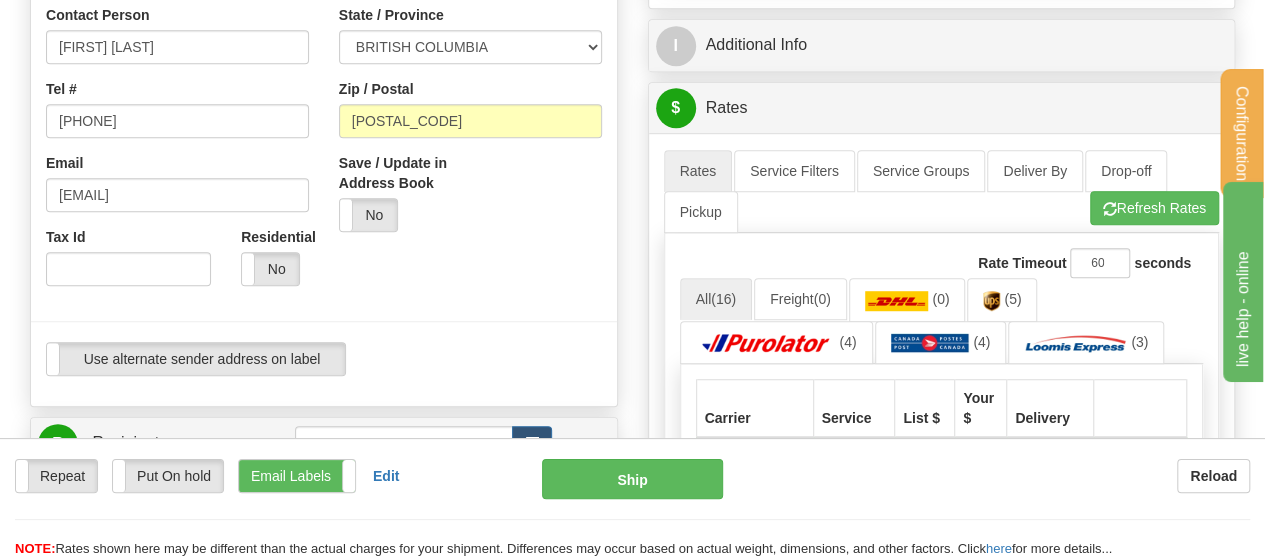 scroll, scrollTop: 976, scrollLeft: 0, axis: vertical 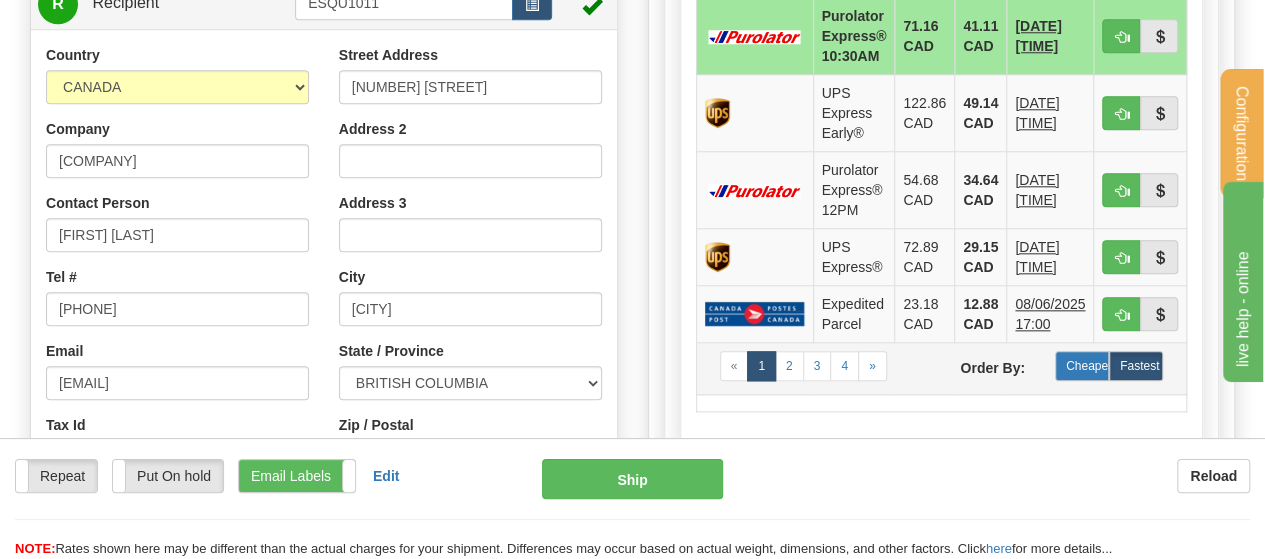 click on "Cheapest" at bounding box center [1082, 366] 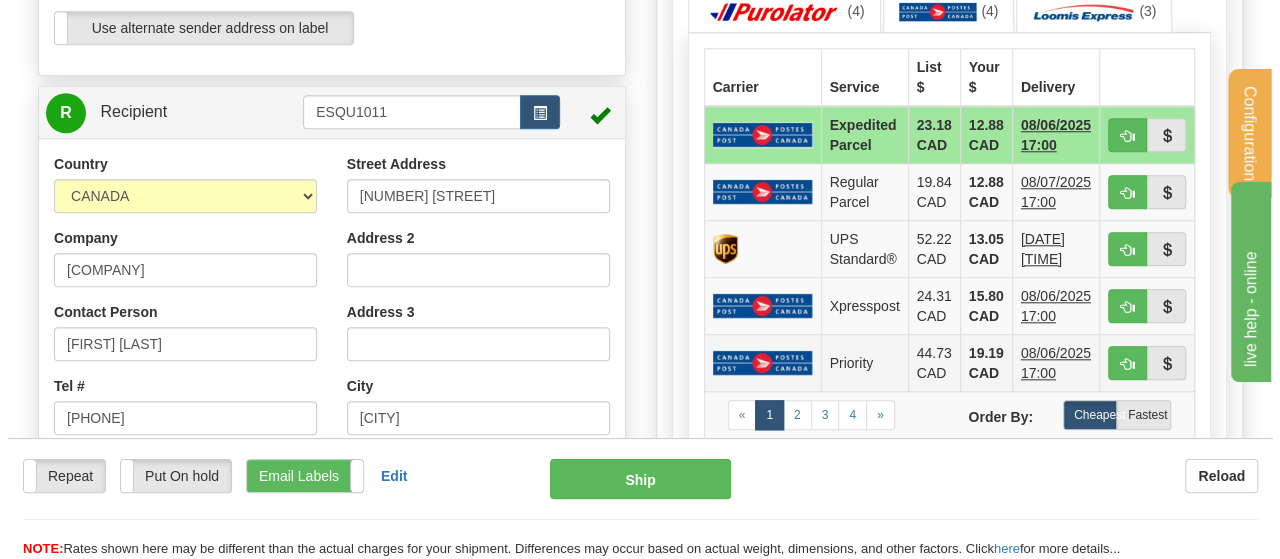scroll, scrollTop: 868, scrollLeft: 0, axis: vertical 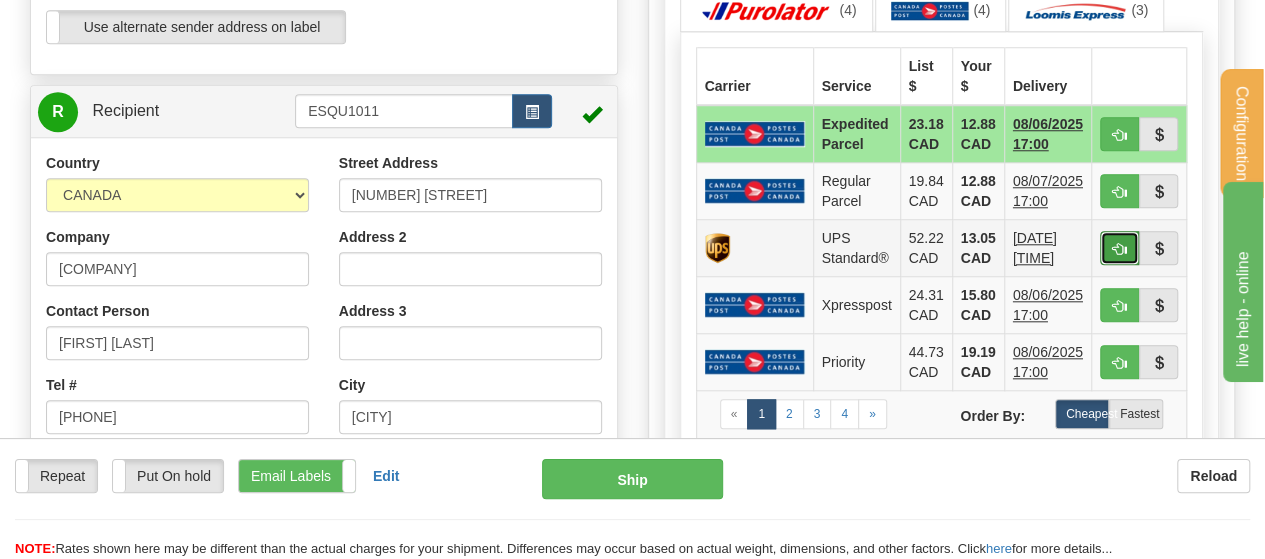 click at bounding box center (1119, 248) 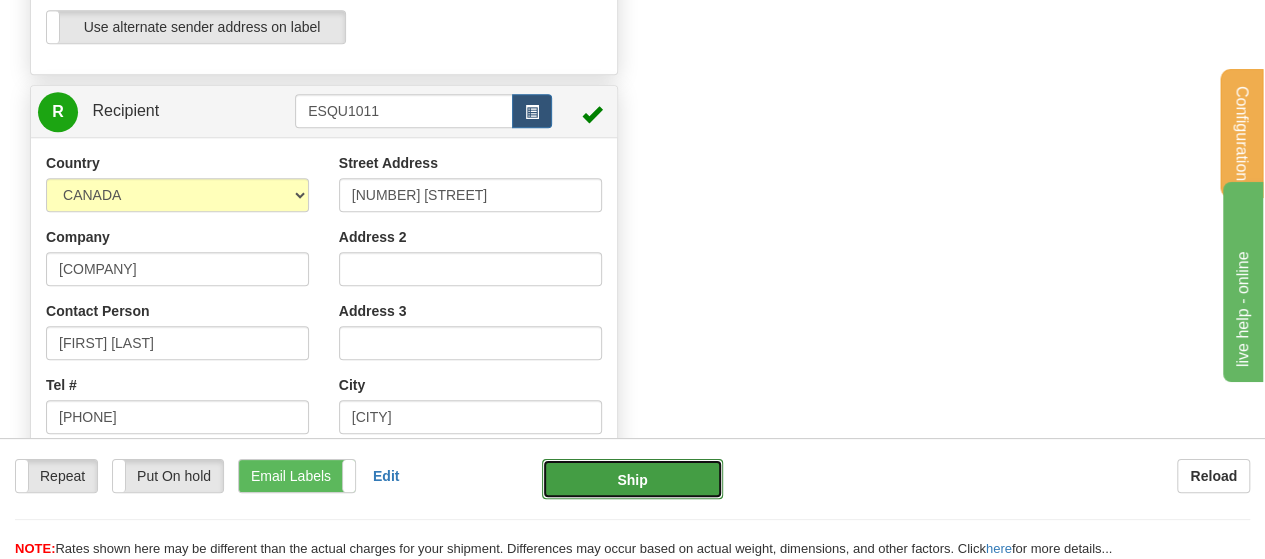 click on "Ship" at bounding box center [632, 479] 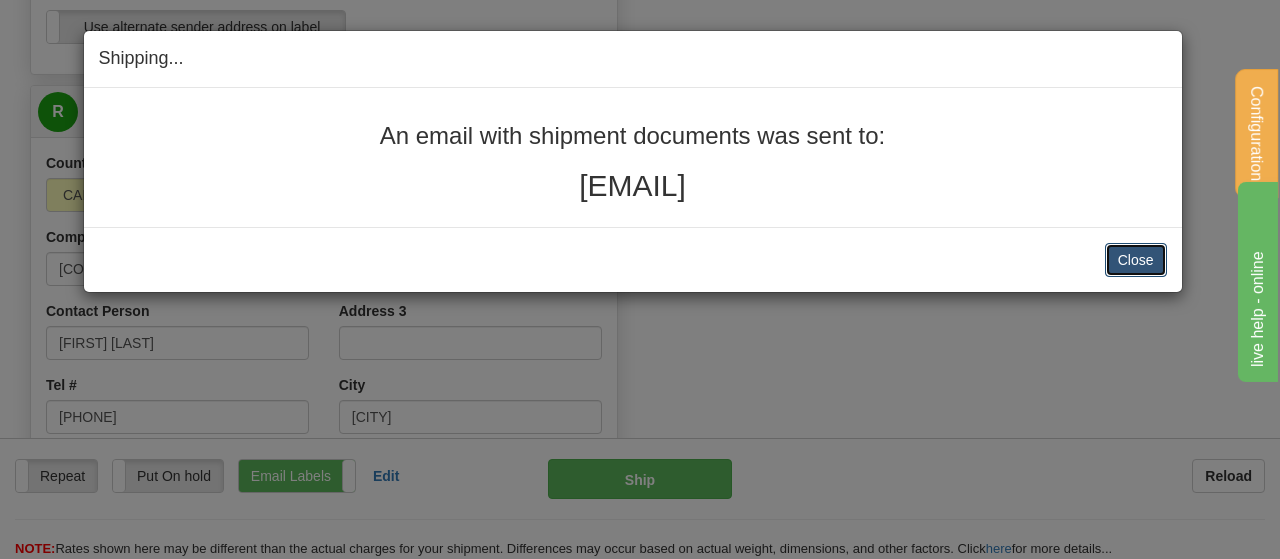 click on "Close" at bounding box center (1136, 260) 